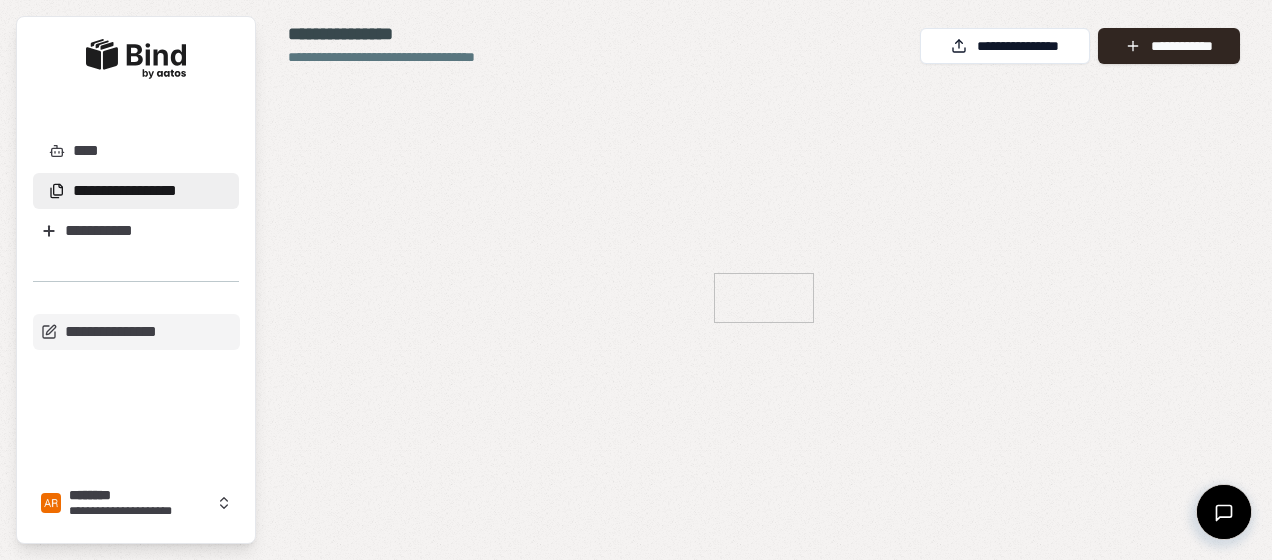 scroll, scrollTop: 0, scrollLeft: 0, axis: both 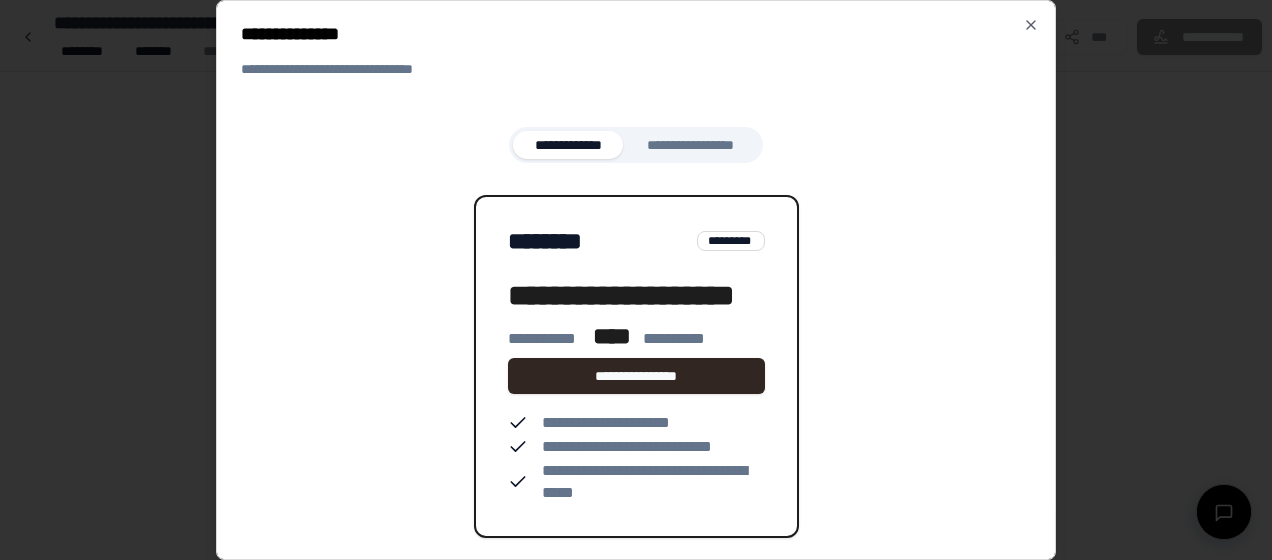 click on "**********" at bounding box center (636, 280) 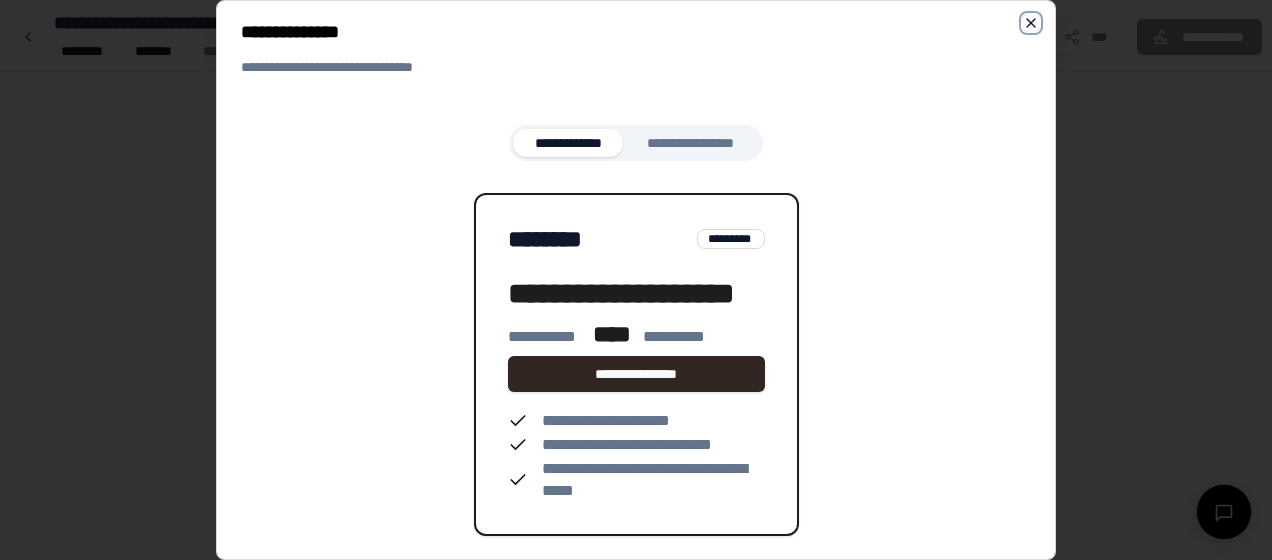 click 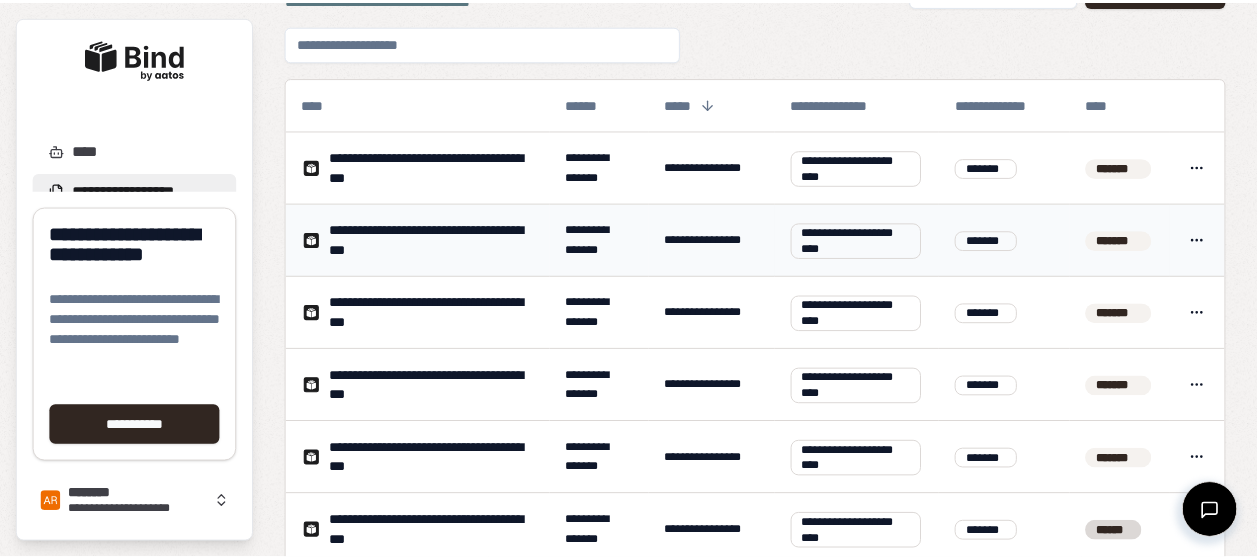 scroll, scrollTop: 80, scrollLeft: 0, axis: vertical 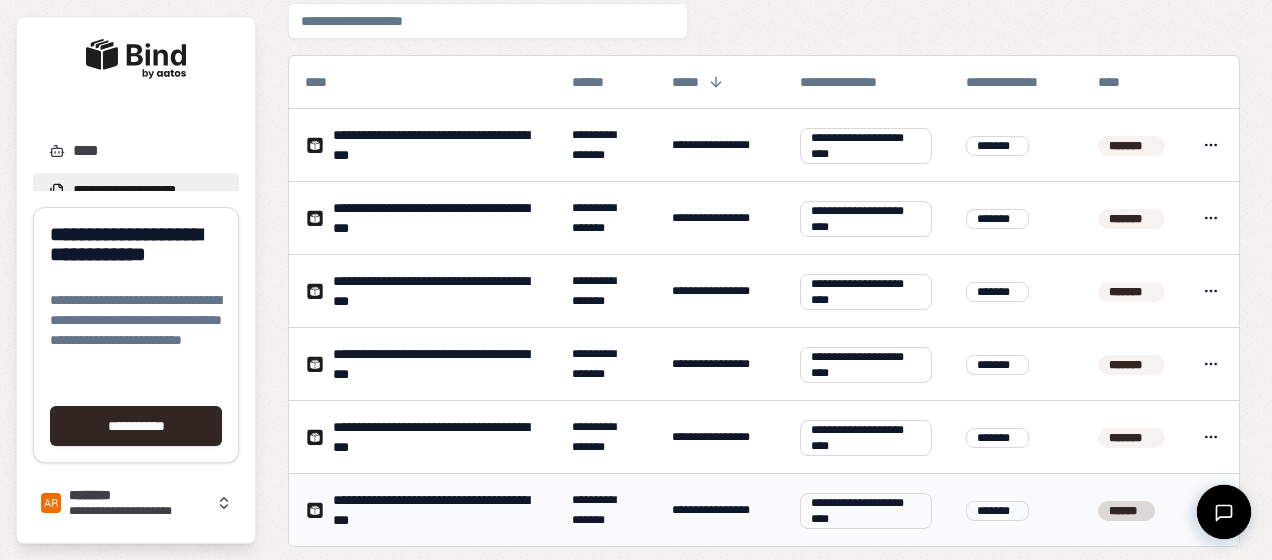click on "******" at bounding box center (1132, 510) 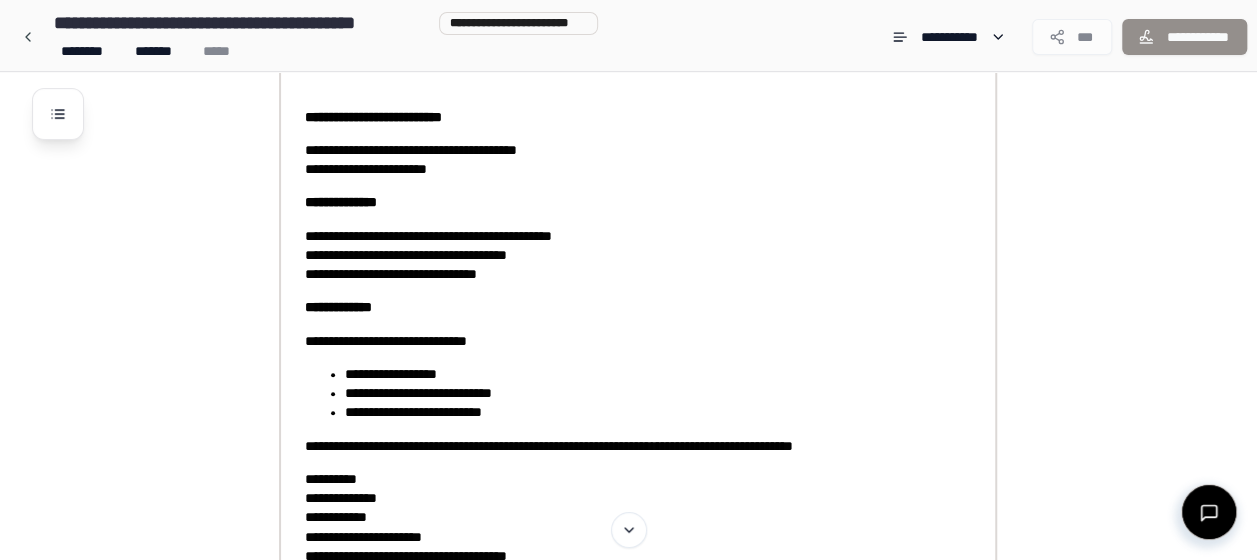 scroll, scrollTop: 0, scrollLeft: 0, axis: both 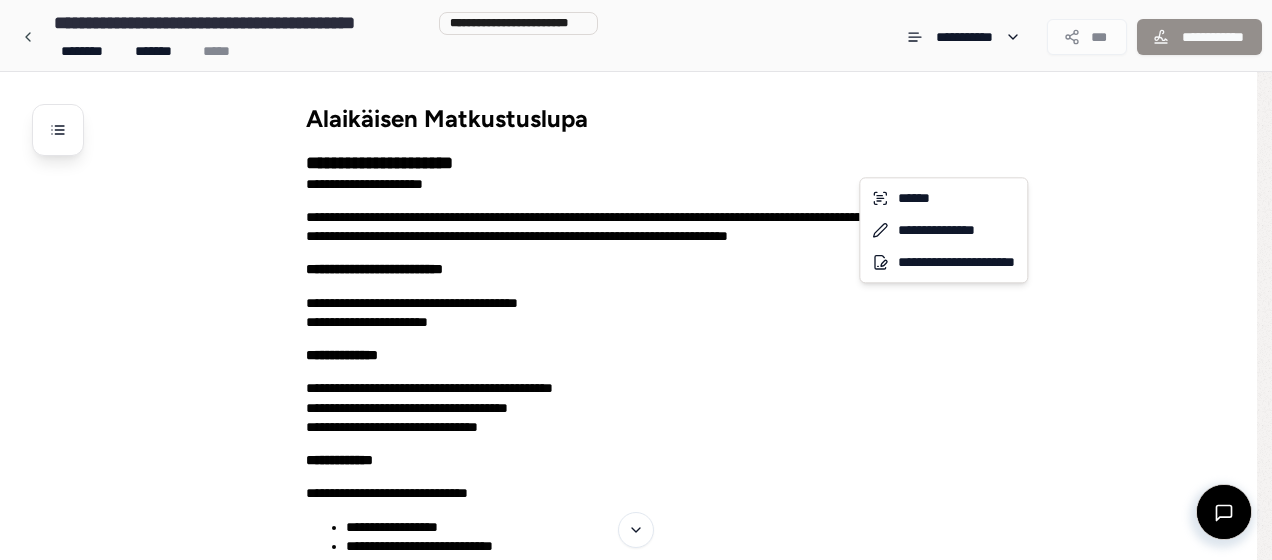 click on "**********" at bounding box center [636, 650] 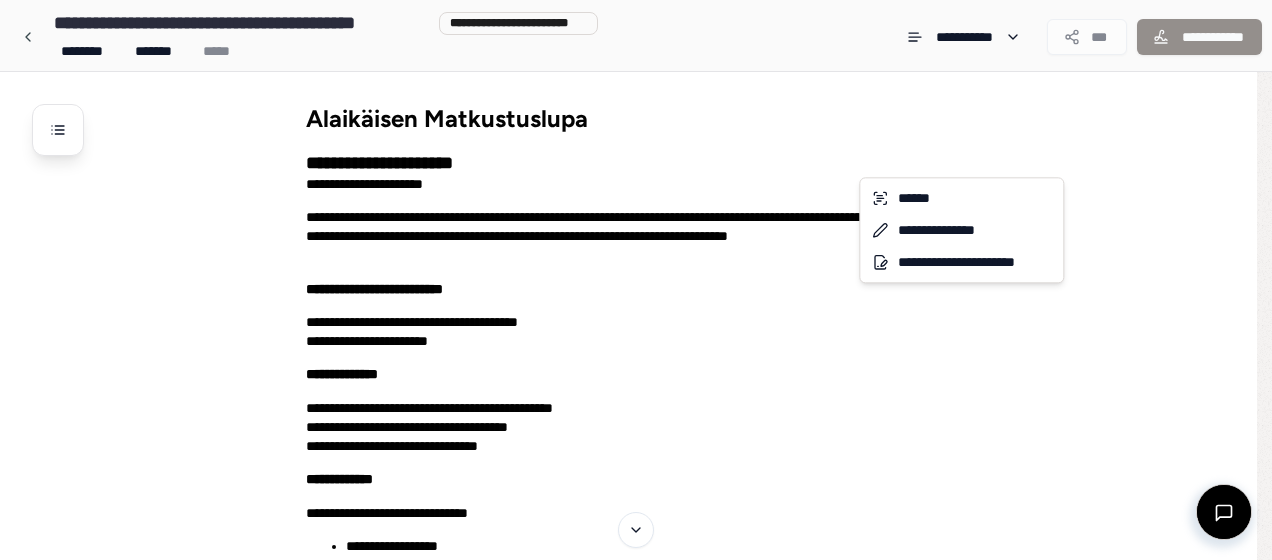 click on "**********" at bounding box center [636, 650] 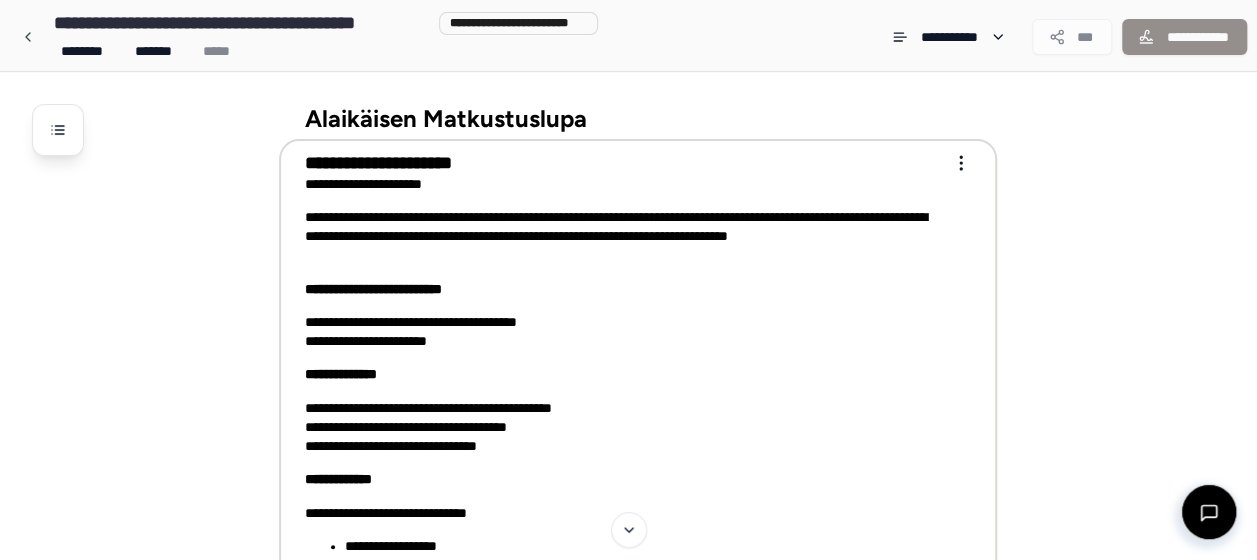 click on "**********" at bounding box center [628, 650] 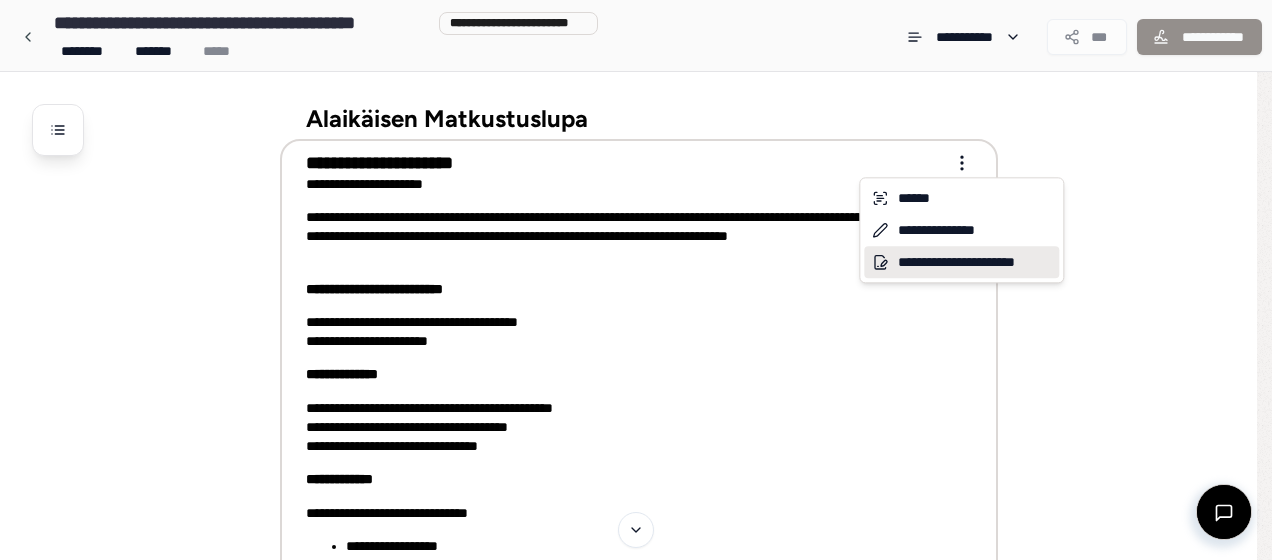 click on "**********" at bounding box center (961, 262) 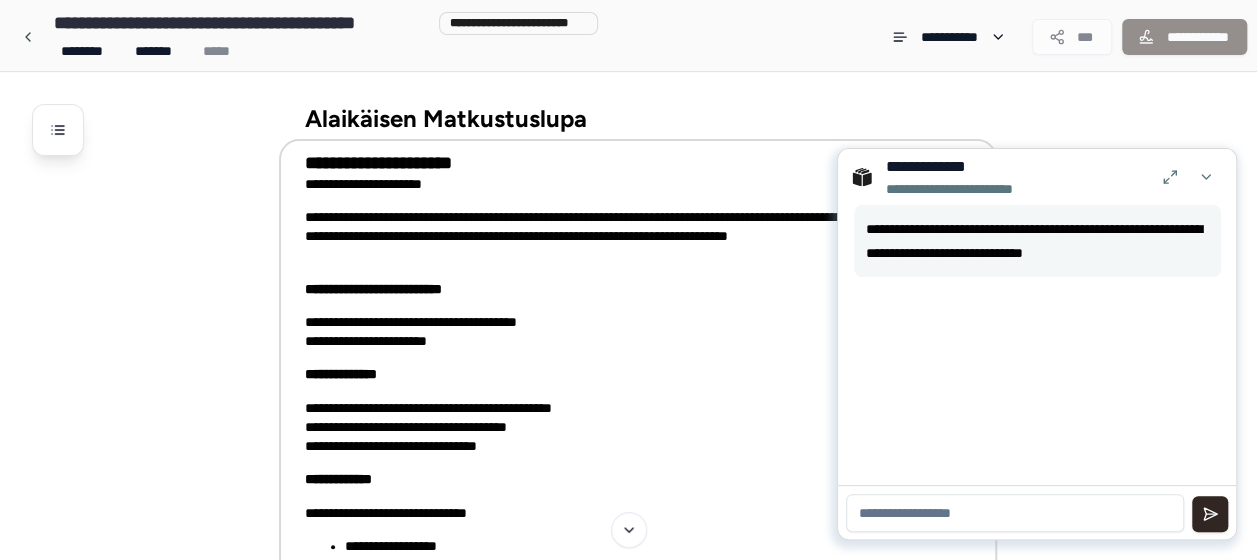 click on "**********" at bounding box center (654, 686) 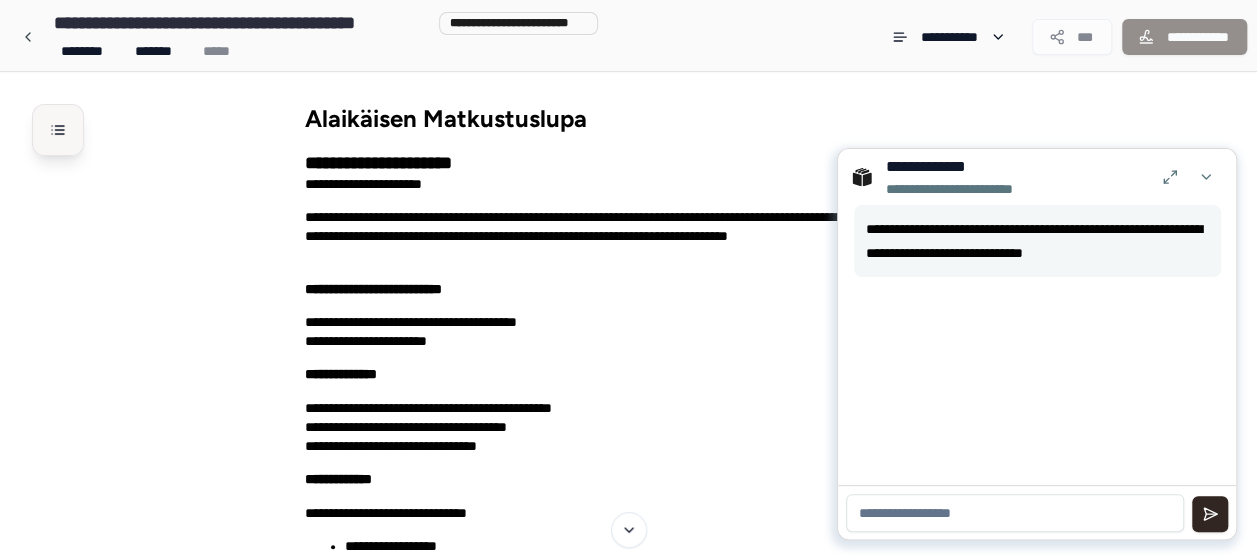 click at bounding box center (58, 130) 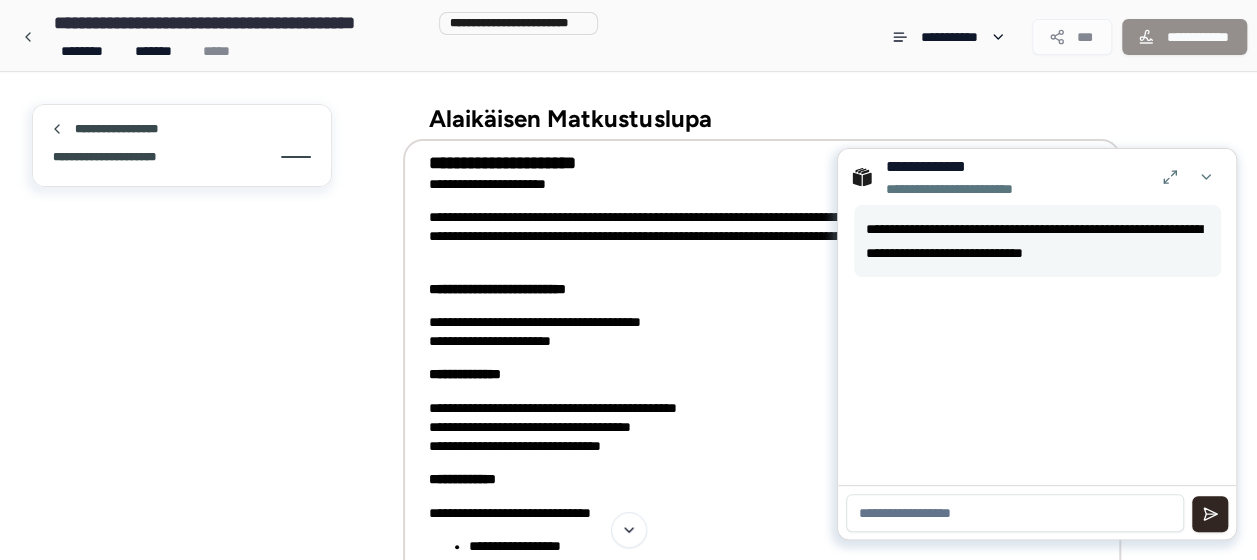 click on "**********" at bounding box center [112, 157] 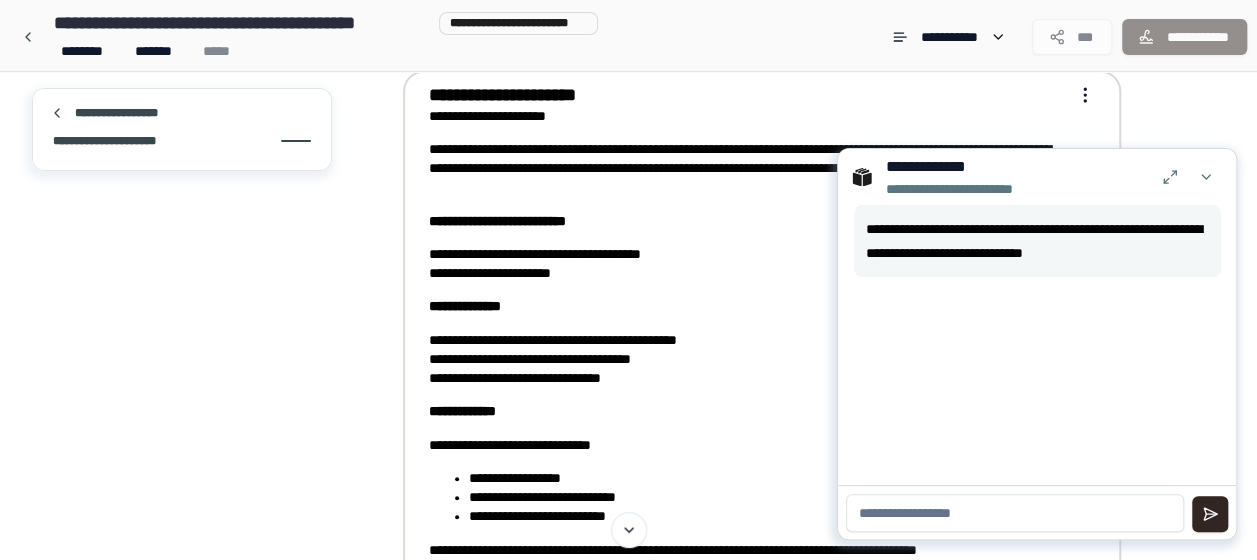 scroll, scrollTop: 213, scrollLeft: 0, axis: vertical 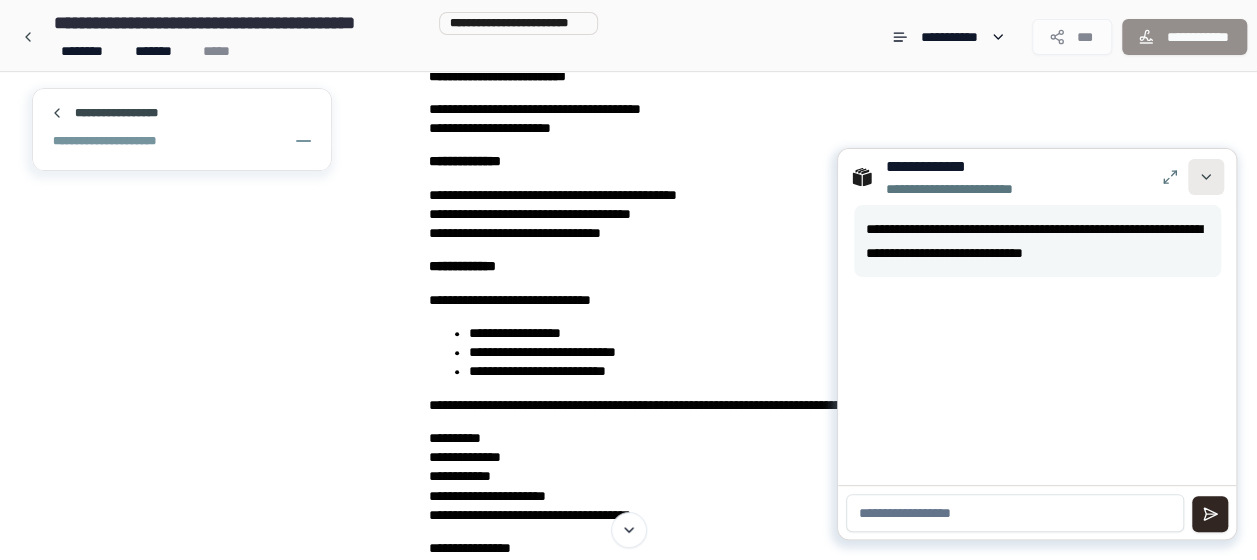 click at bounding box center (1206, 177) 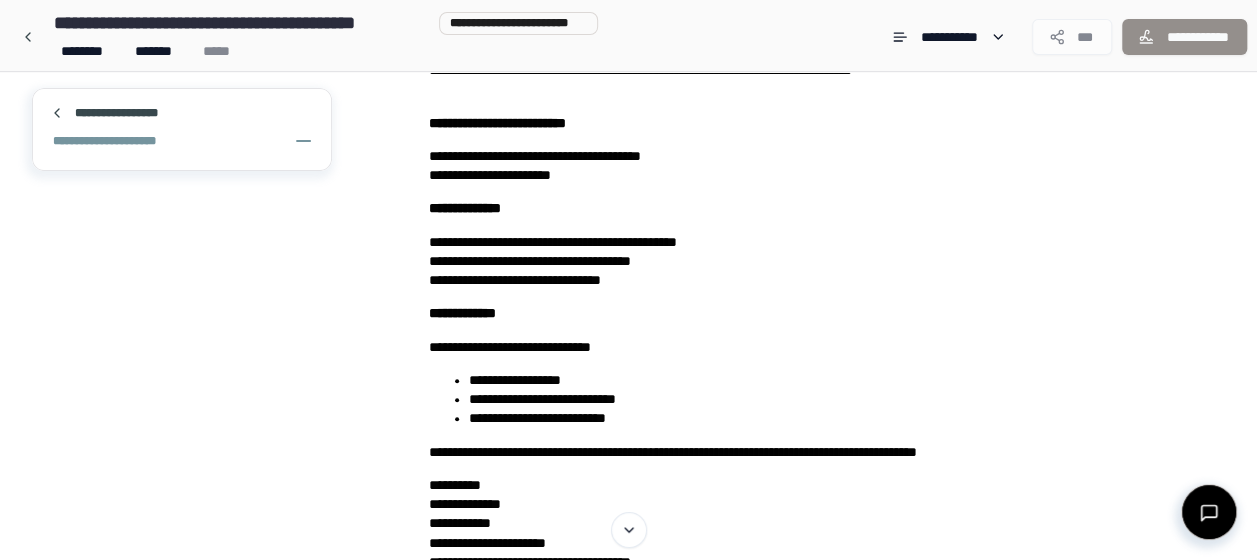 scroll, scrollTop: 0, scrollLeft: 0, axis: both 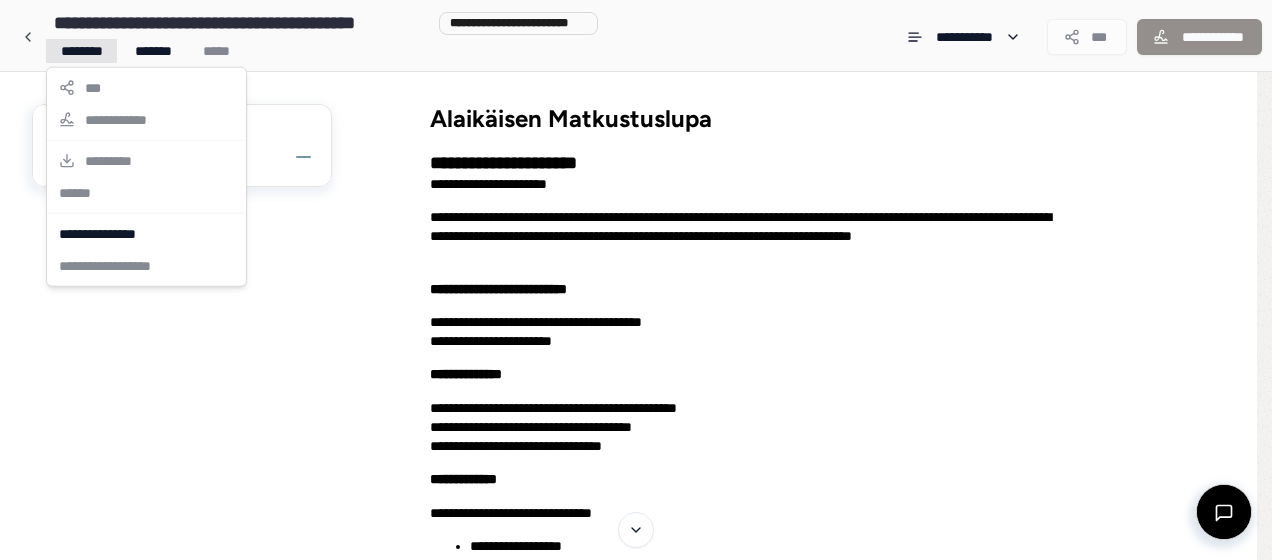 click on "**********" at bounding box center [636, 650] 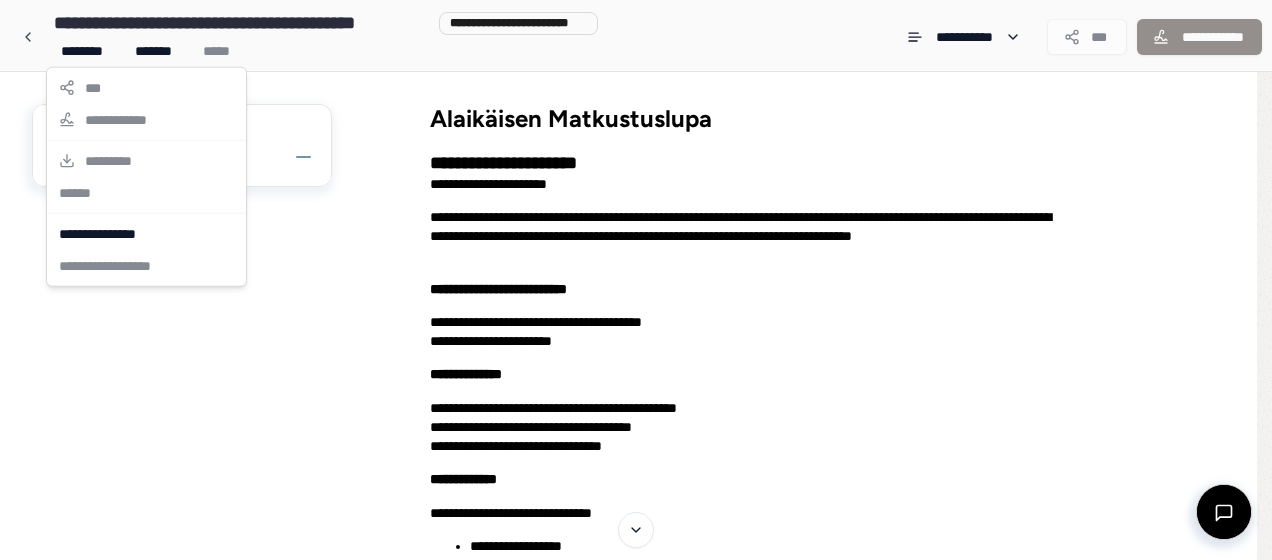click on "**********" at bounding box center (146, 177) 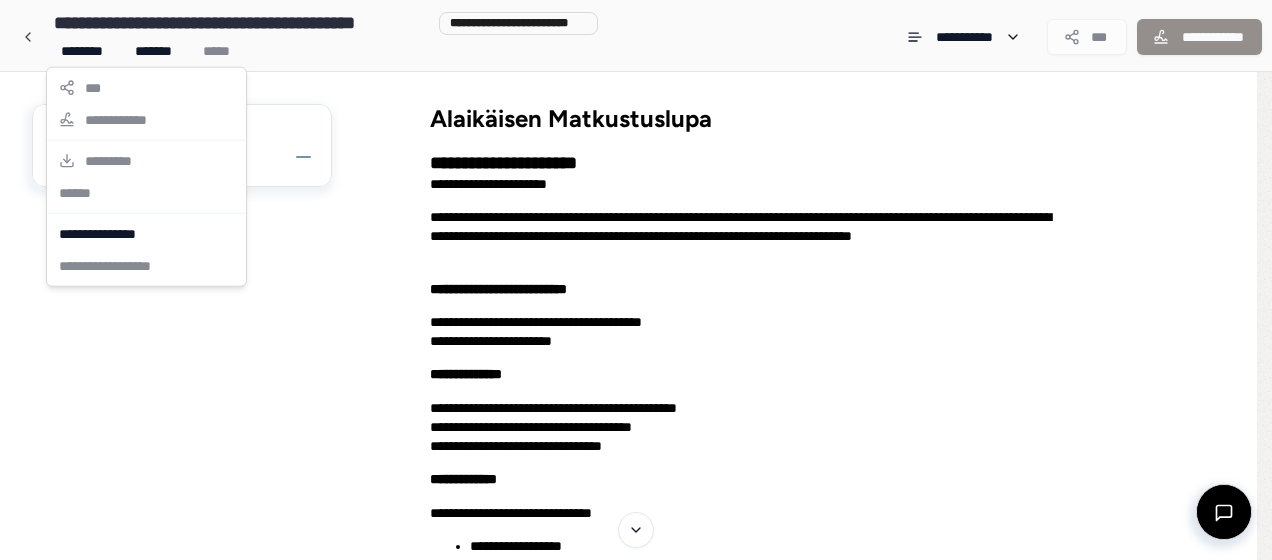 click on "**********" at bounding box center [146, 177] 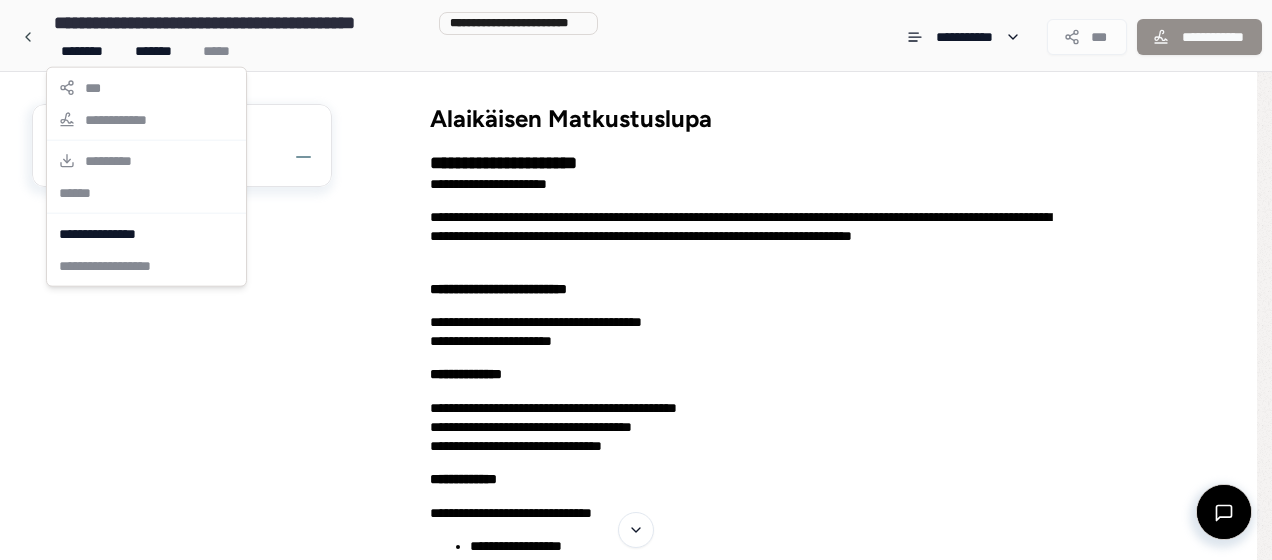 click on "**********" at bounding box center (636, 650) 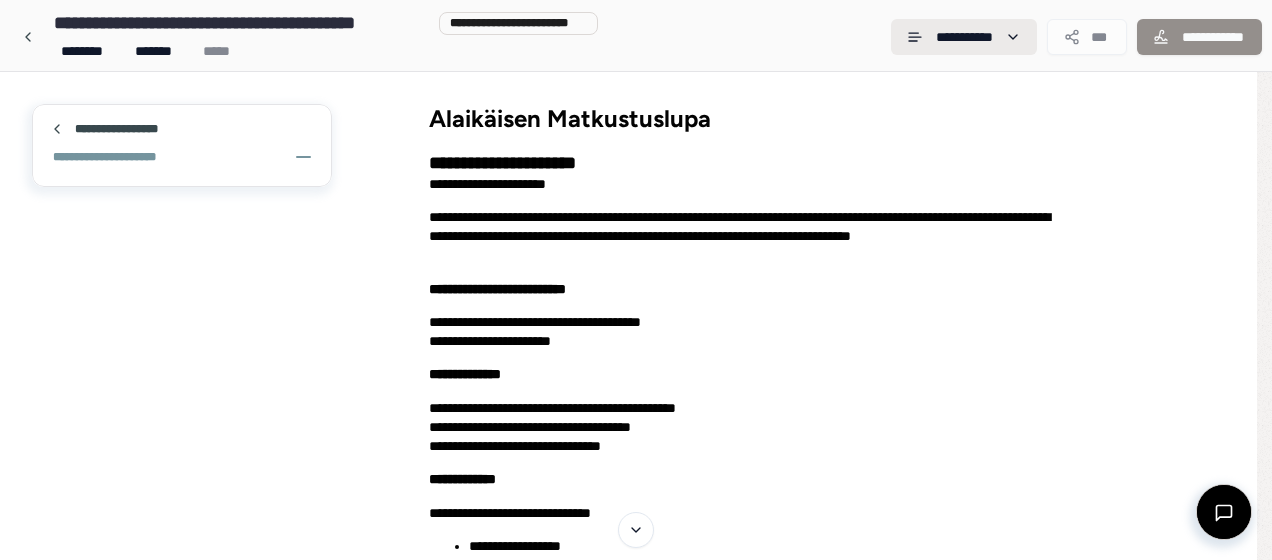 click on "**********" at bounding box center (628, 650) 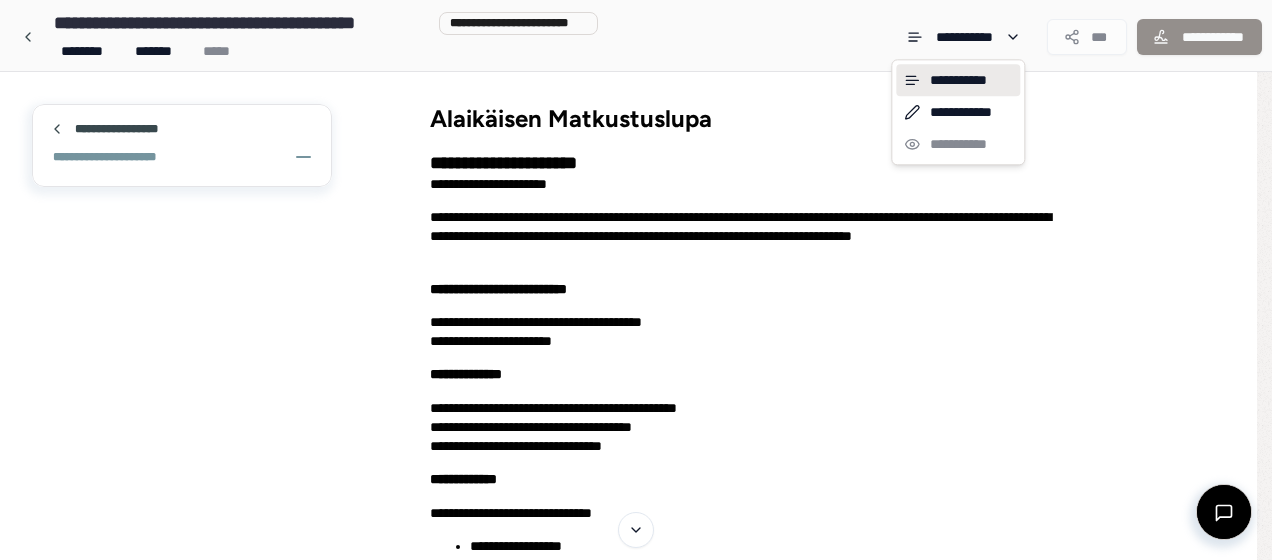 click on "**********" at bounding box center (958, 80) 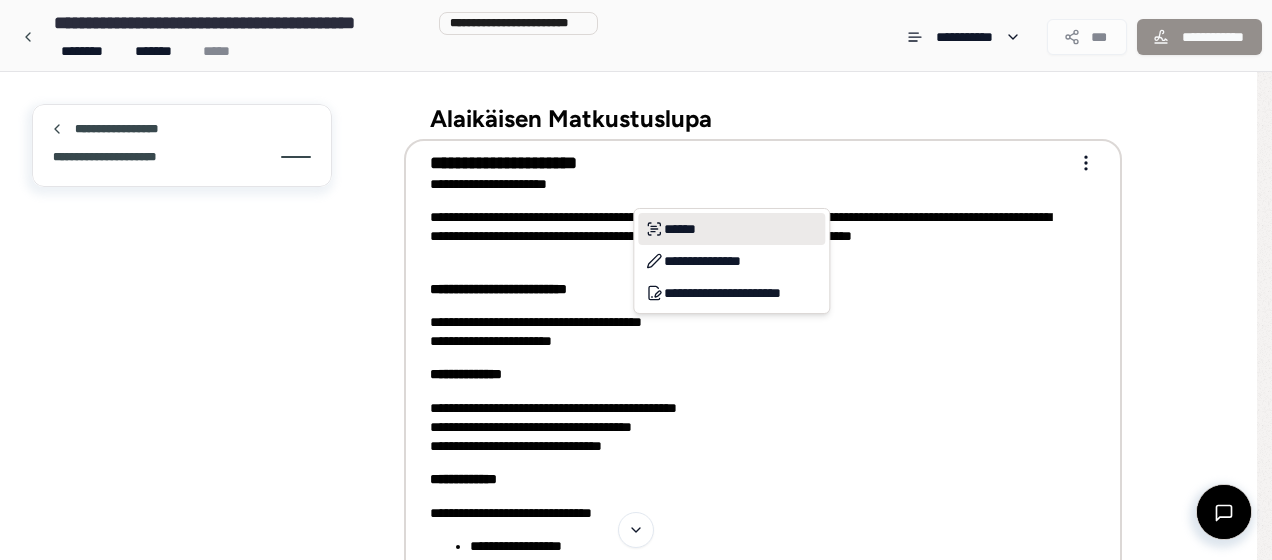click on "******" at bounding box center (731, 229) 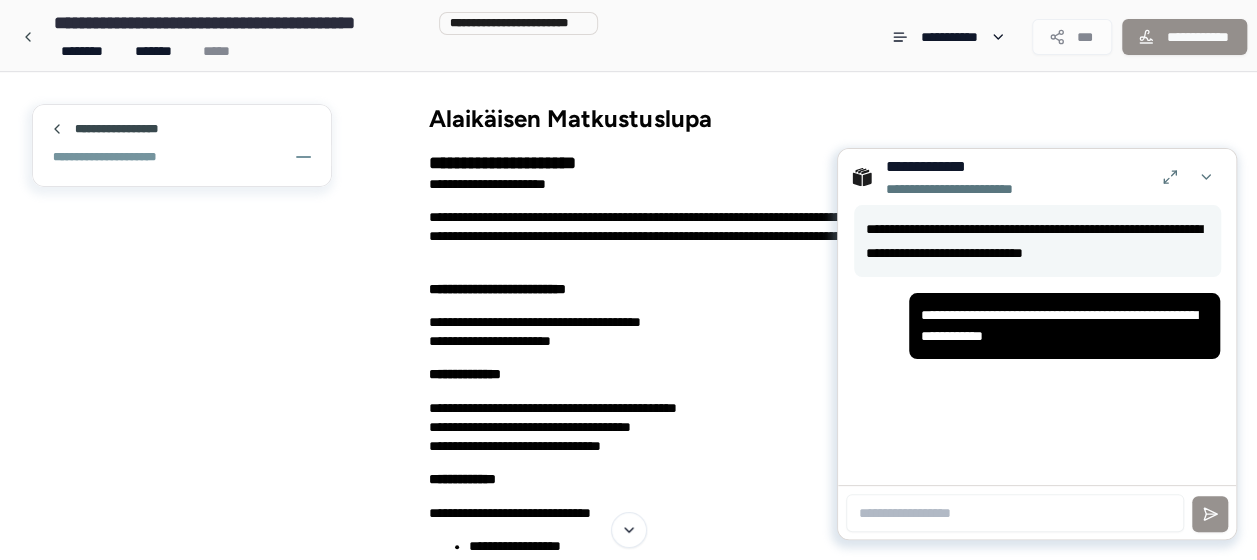 drag, startPoint x: 882, startPoint y: 262, endPoint x: 984, endPoint y: 246, distance: 103.24728 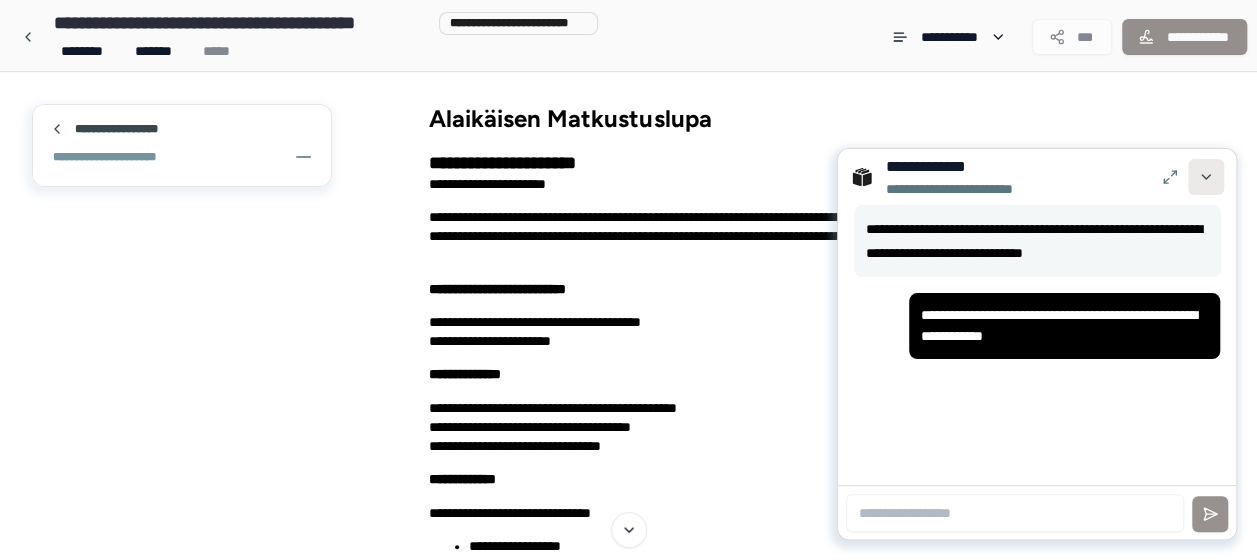 click at bounding box center (1206, 177) 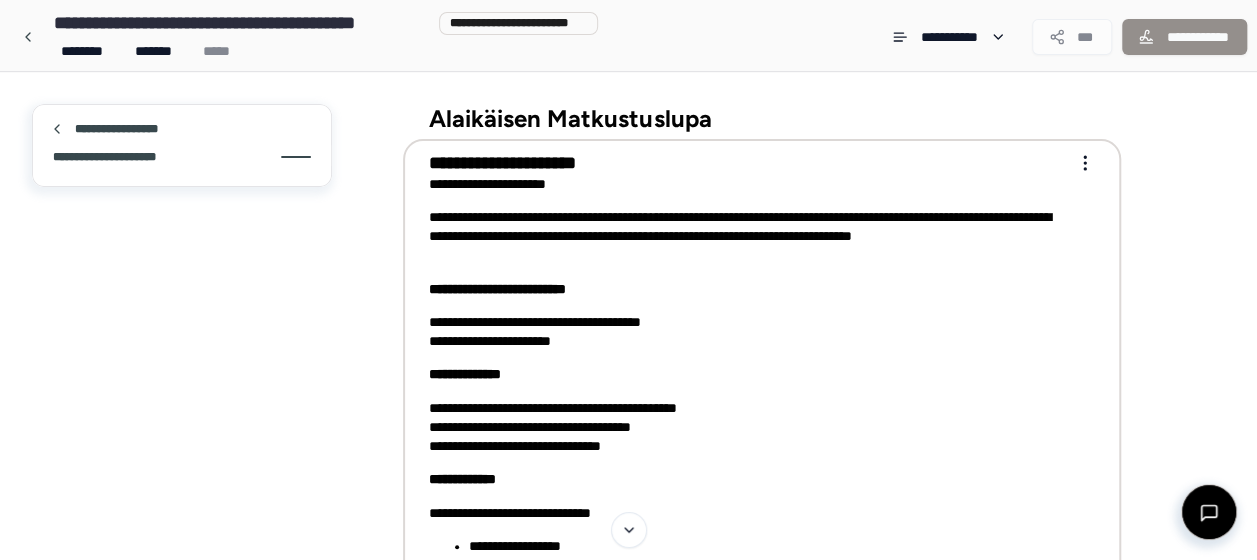 click on "**********" at bounding box center [748, 332] 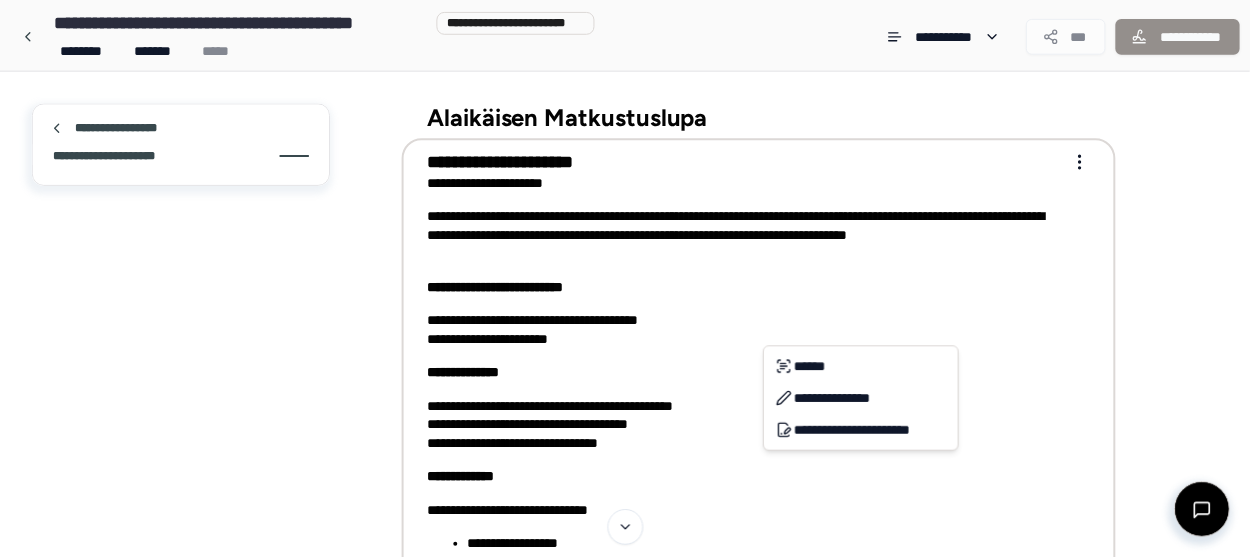 click on "**********" at bounding box center [749, 289] 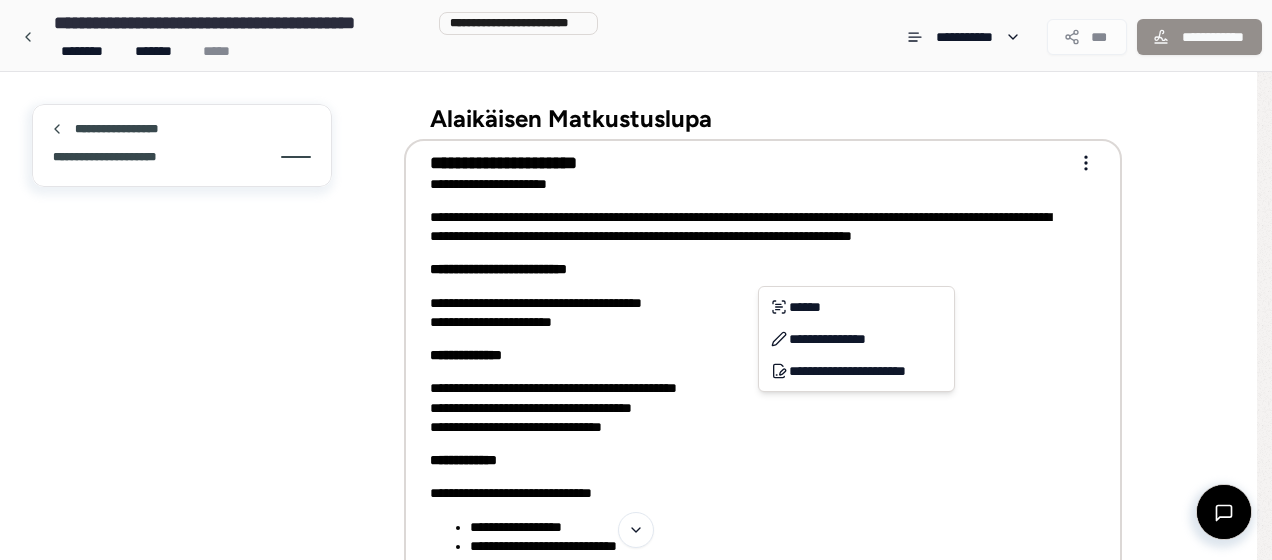 click on "**********" at bounding box center (636, 650) 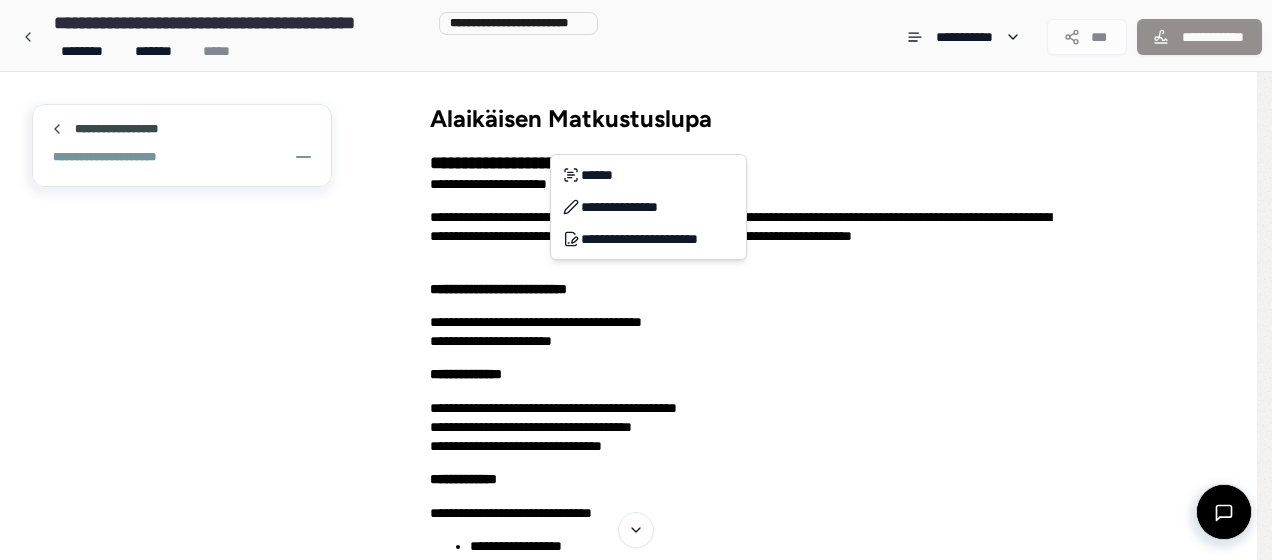 click on "**********" at bounding box center [636, 650] 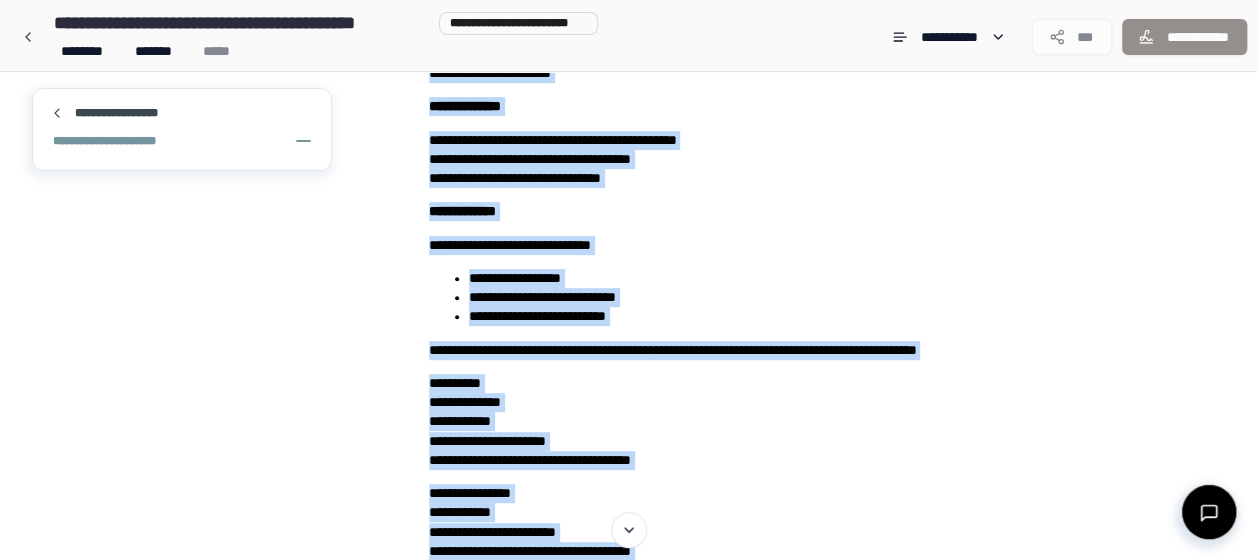scroll, scrollTop: 740, scrollLeft: 0, axis: vertical 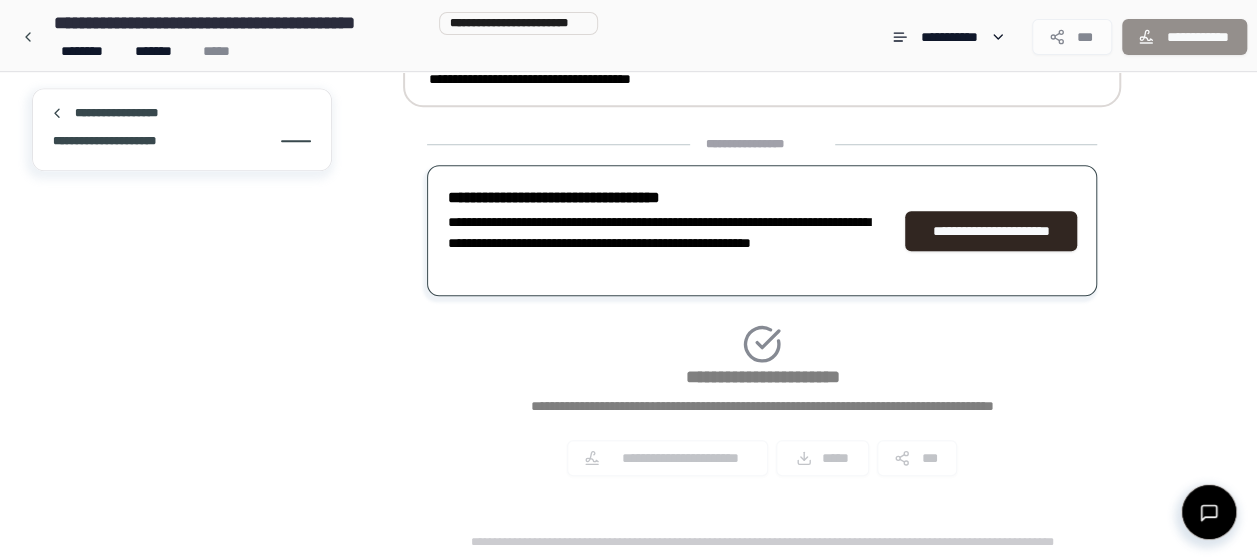 drag, startPoint x: 803, startPoint y: 179, endPoint x: 851, endPoint y: 84, distance: 106.437775 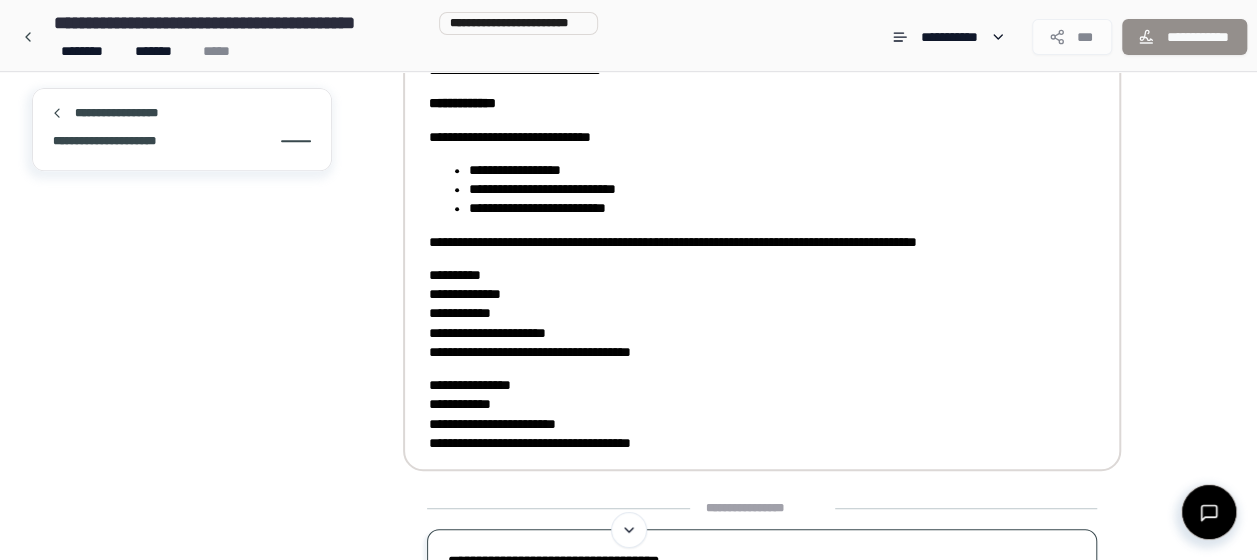 scroll, scrollTop: 0, scrollLeft: 0, axis: both 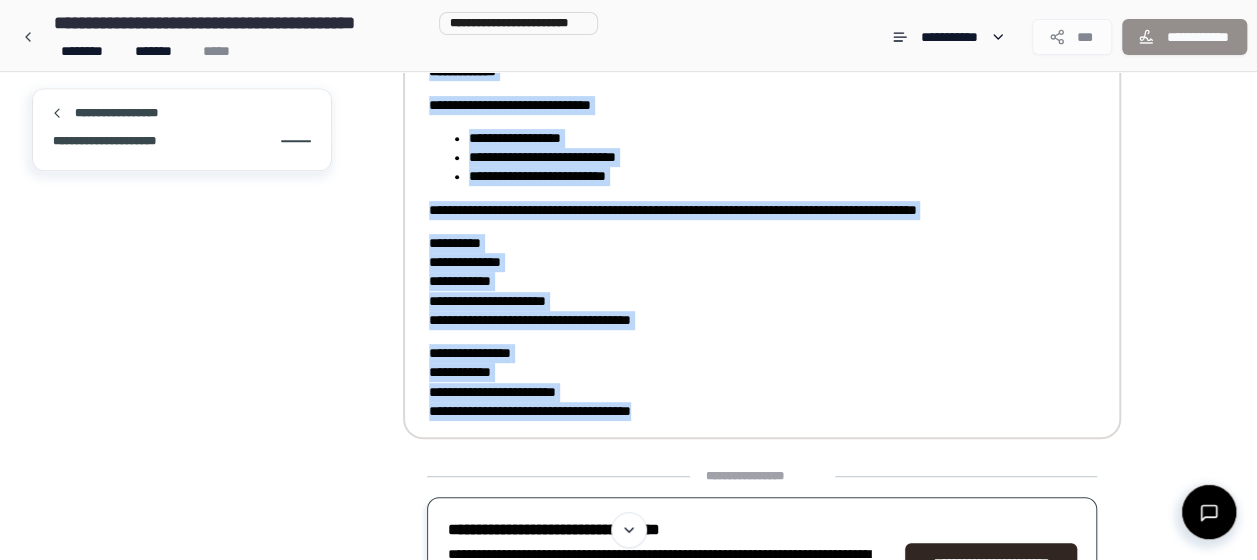 drag, startPoint x: 427, startPoint y: 156, endPoint x: 719, endPoint y: 418, distance: 392.3111 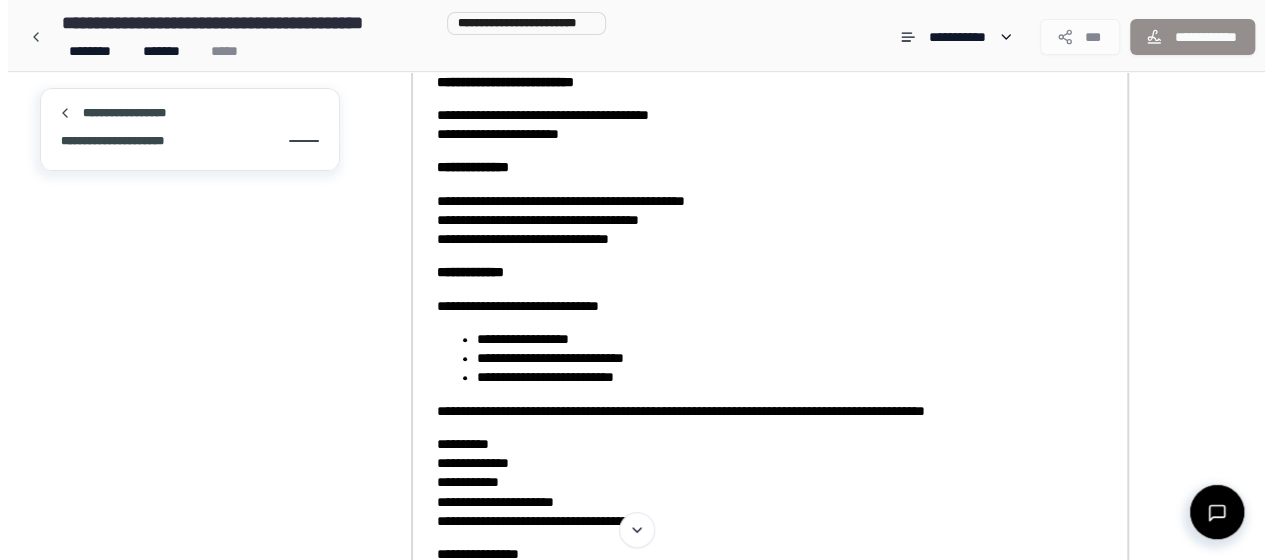 scroll, scrollTop: 0, scrollLeft: 0, axis: both 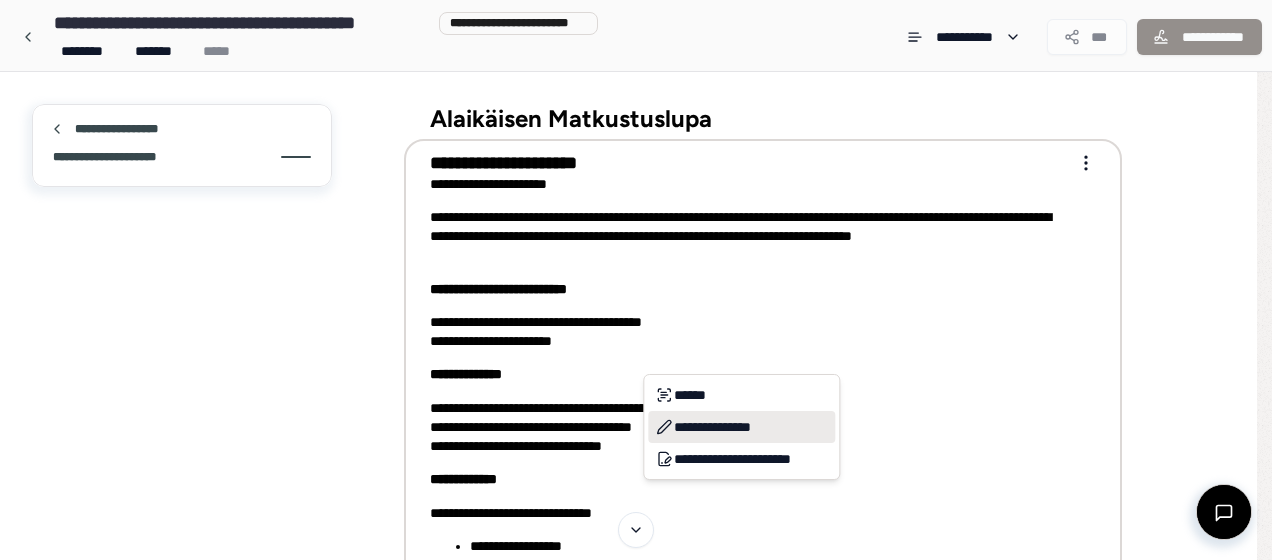 click on "**********" at bounding box center (741, 427) 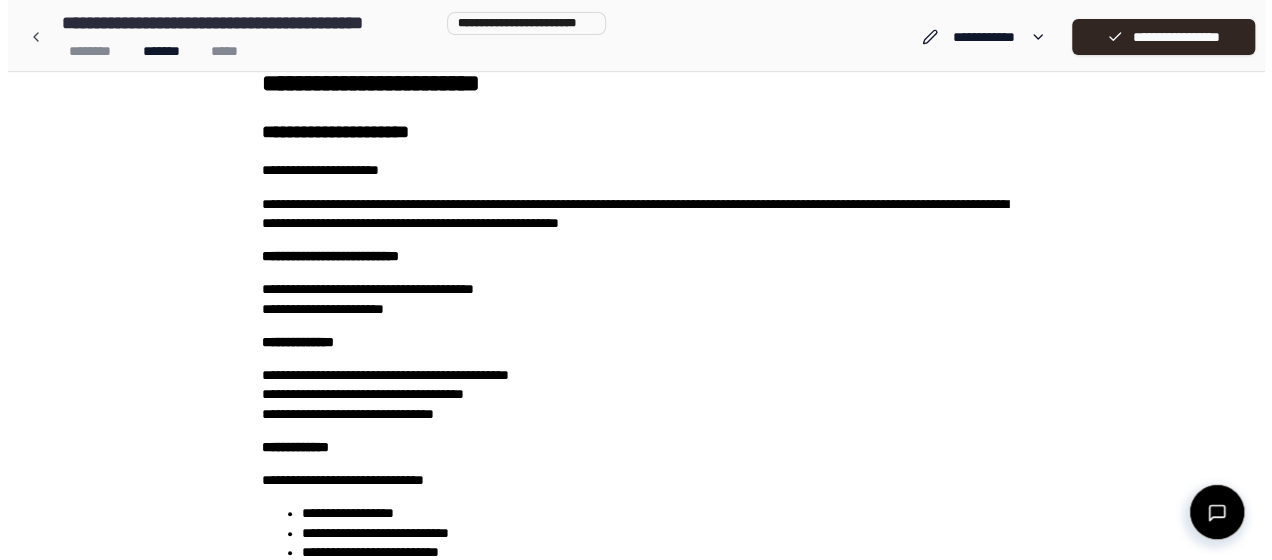 scroll, scrollTop: 0, scrollLeft: 0, axis: both 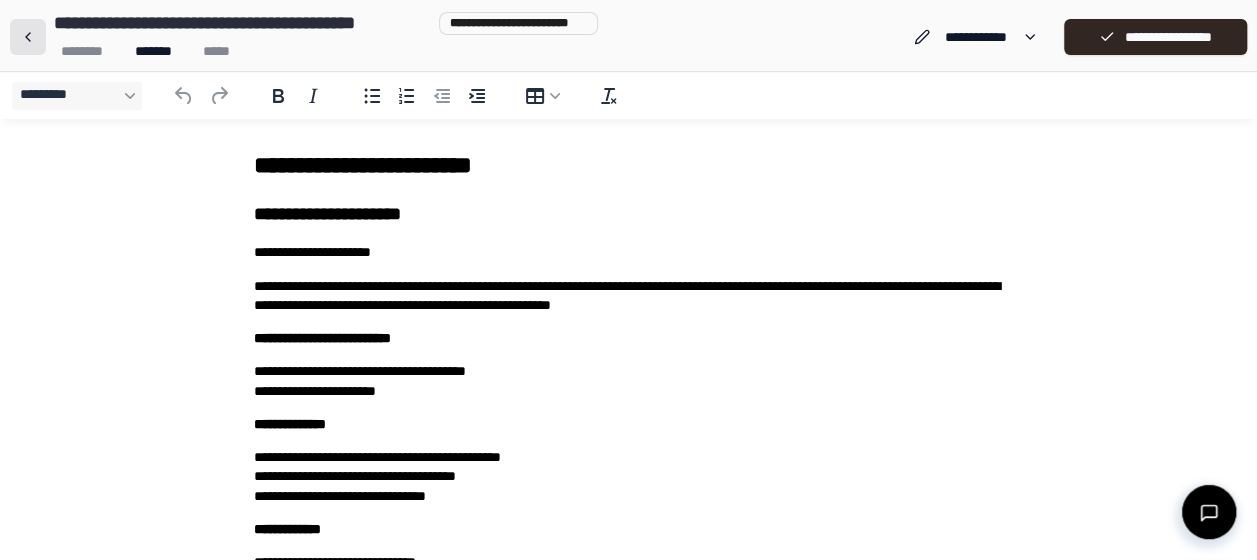 click at bounding box center (28, 37) 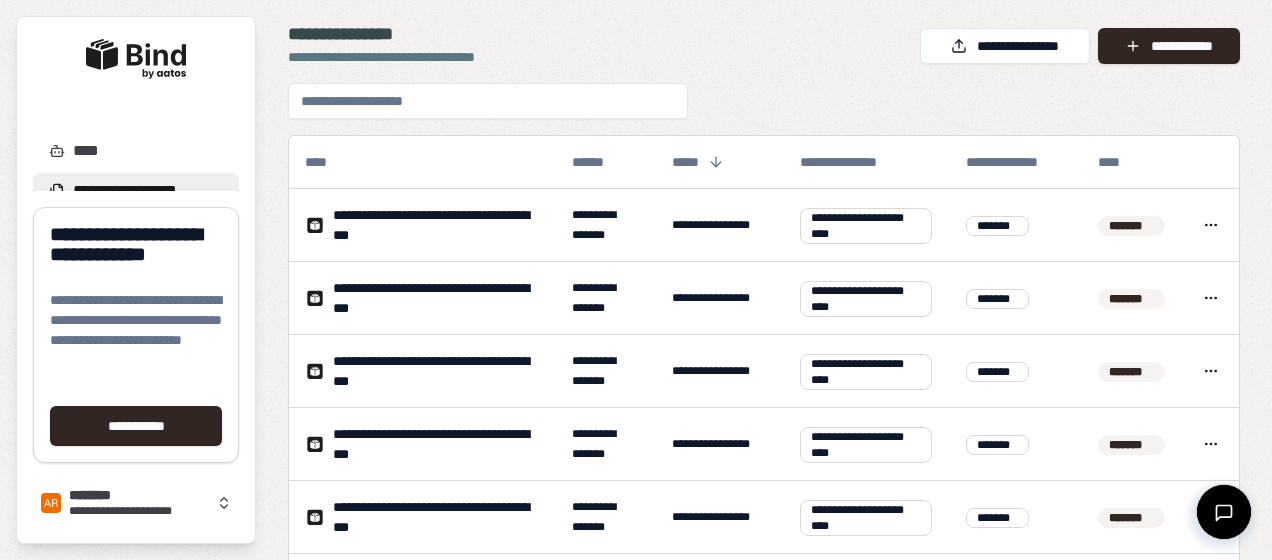 click on "**********" at bounding box center (764, 355) 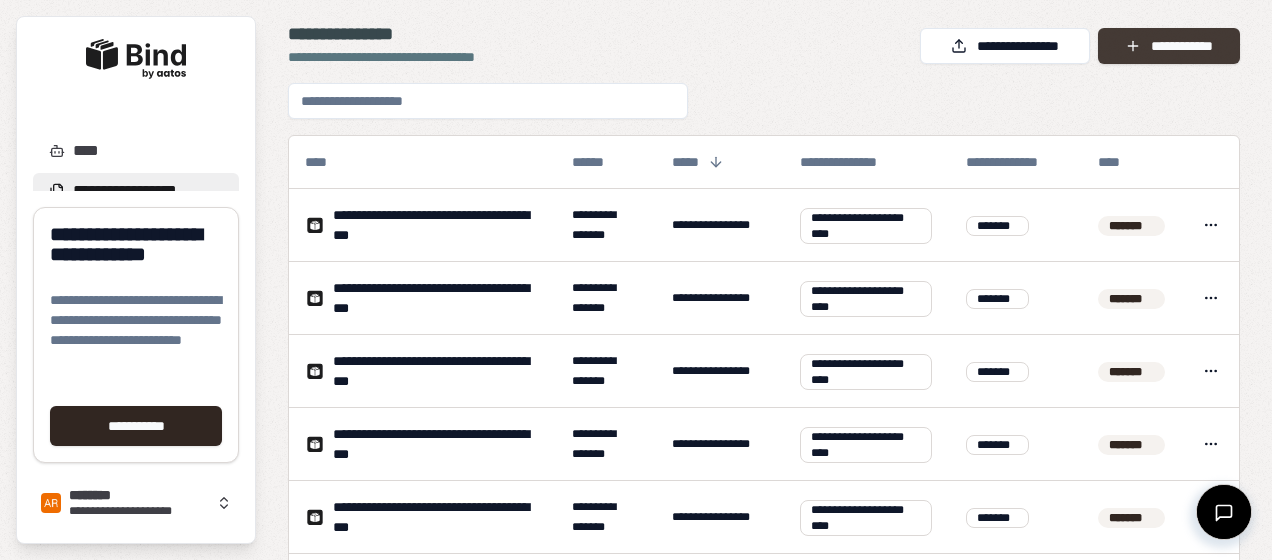 click on "**********" at bounding box center [1169, 46] 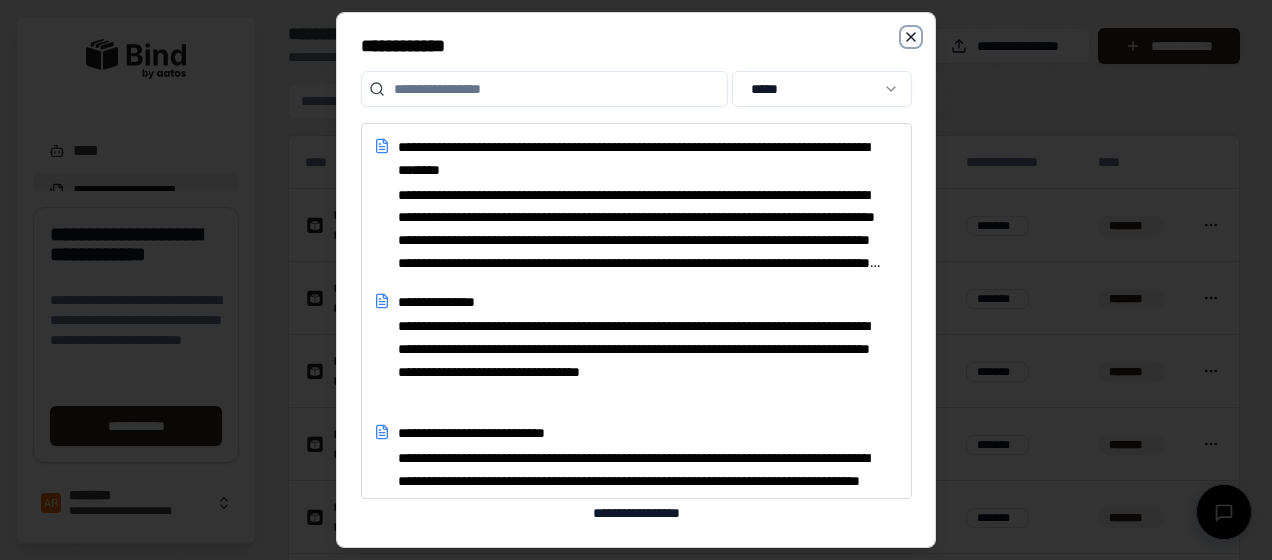 click 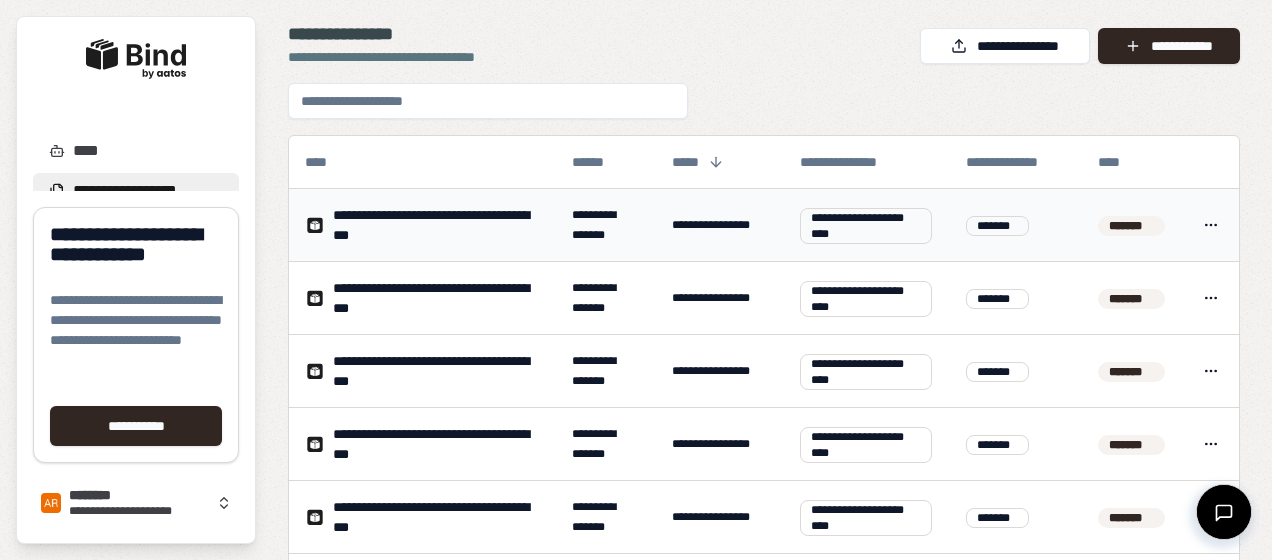 click on "*******" at bounding box center (1015, 225) 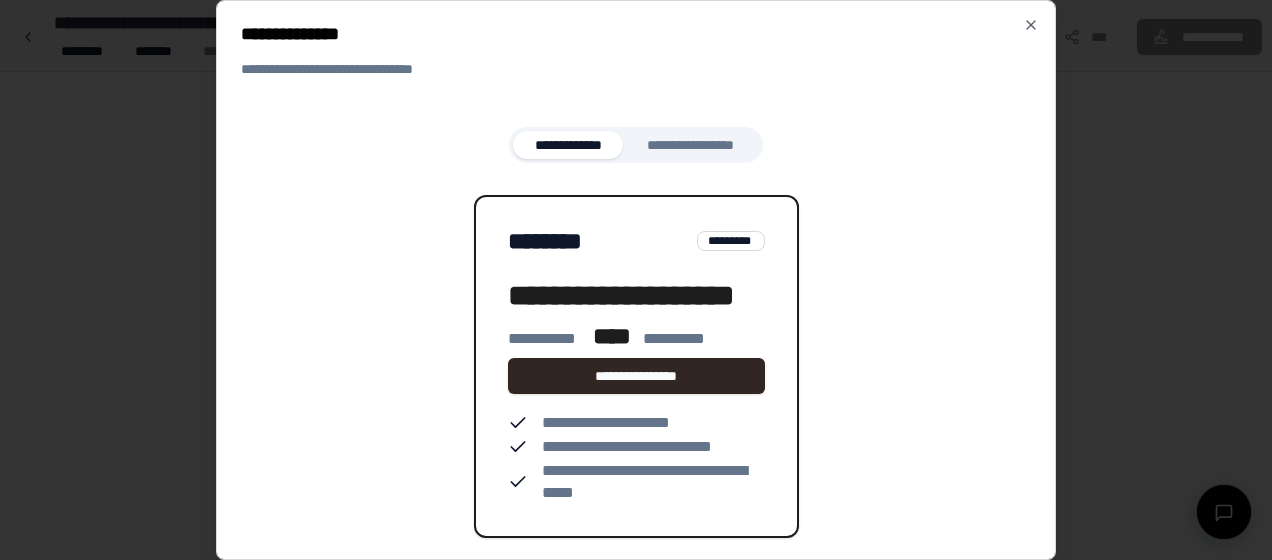 click on "**********" at bounding box center (636, 280) 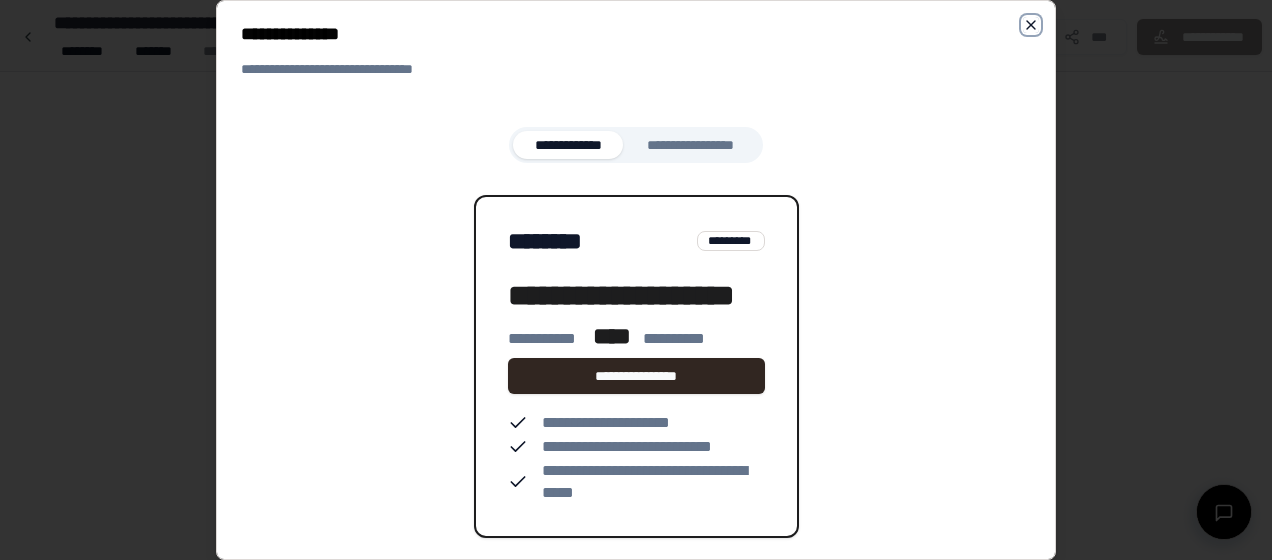 click 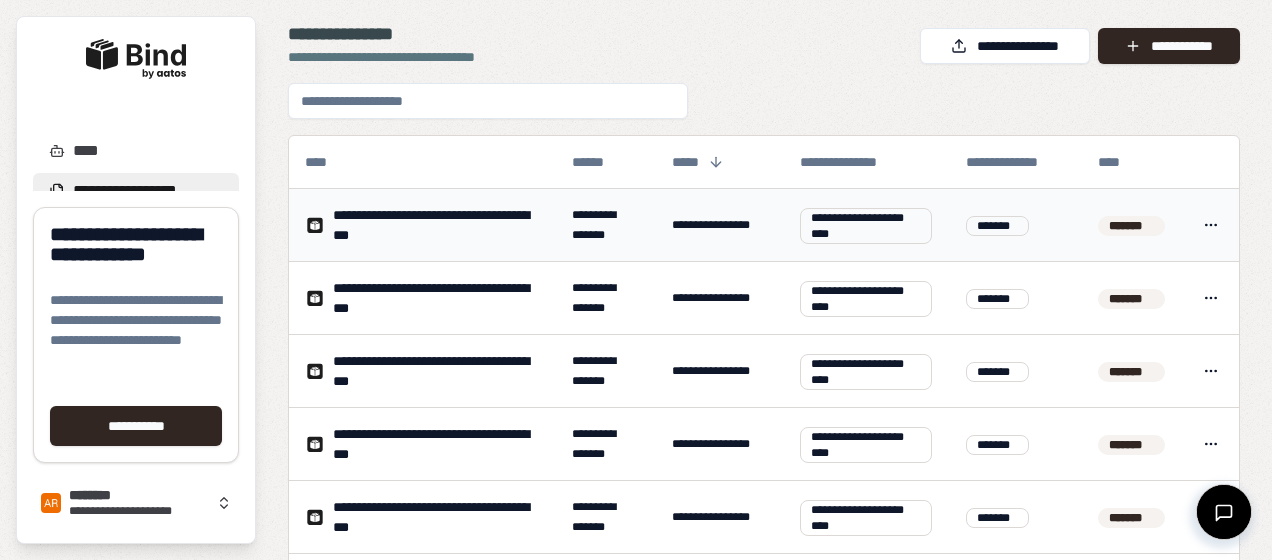 click on "**********" at bounding box center [606, 225] 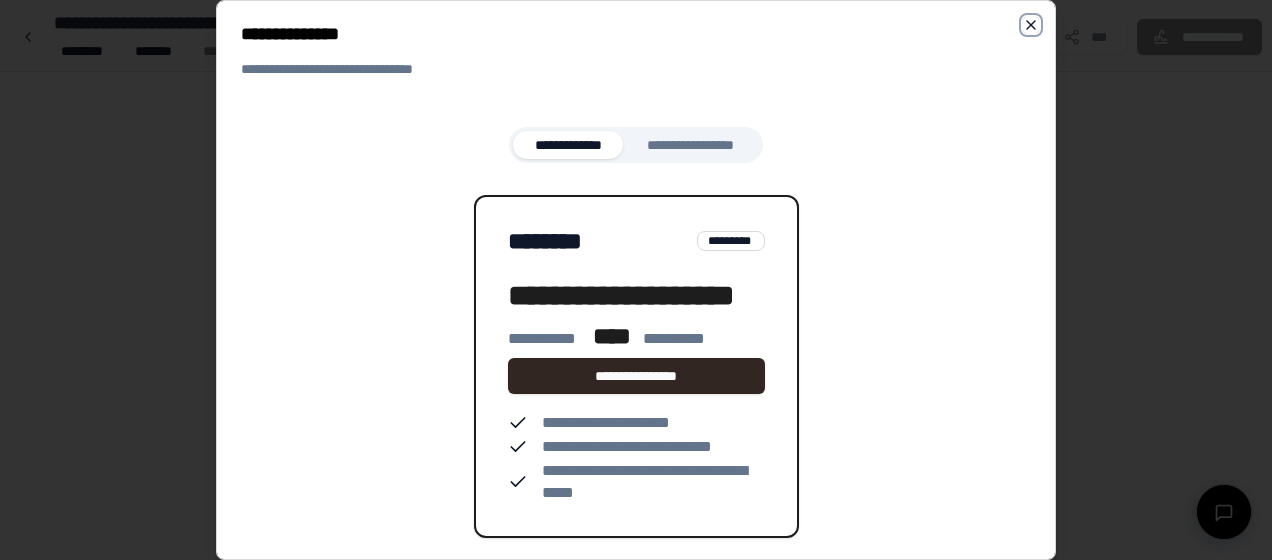 click 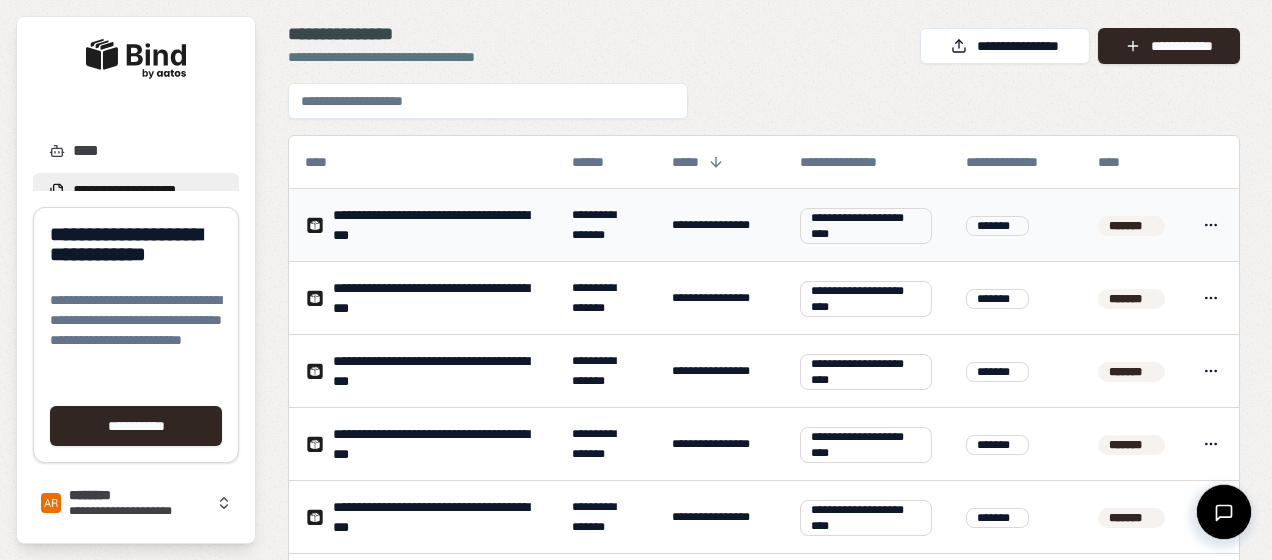 click on "*******" at bounding box center (1132, 225) 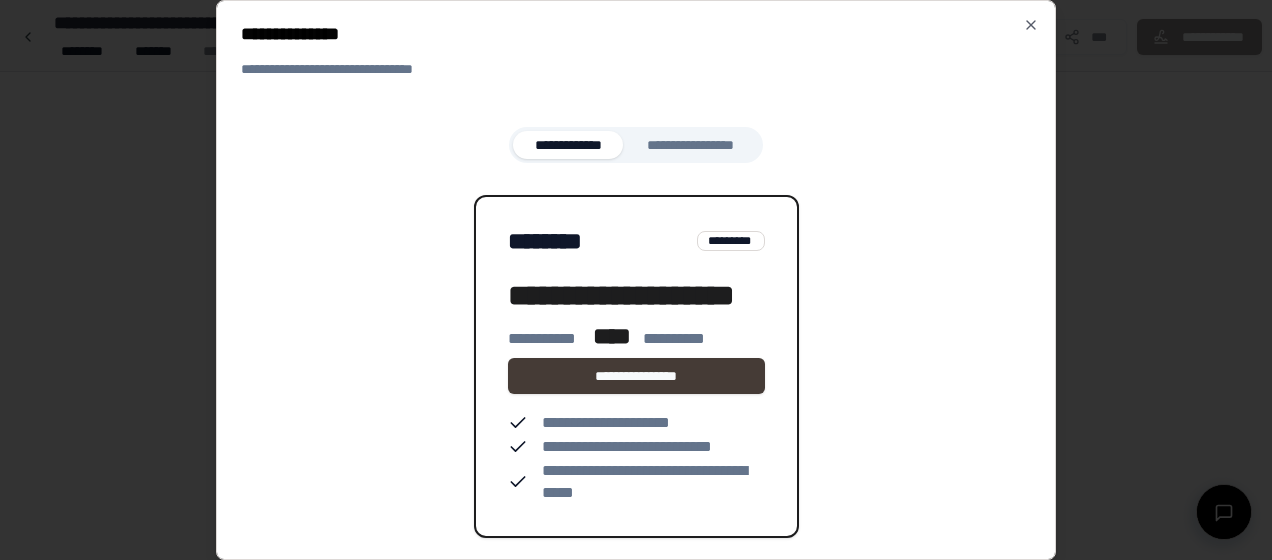 click on "**********" at bounding box center (636, 376) 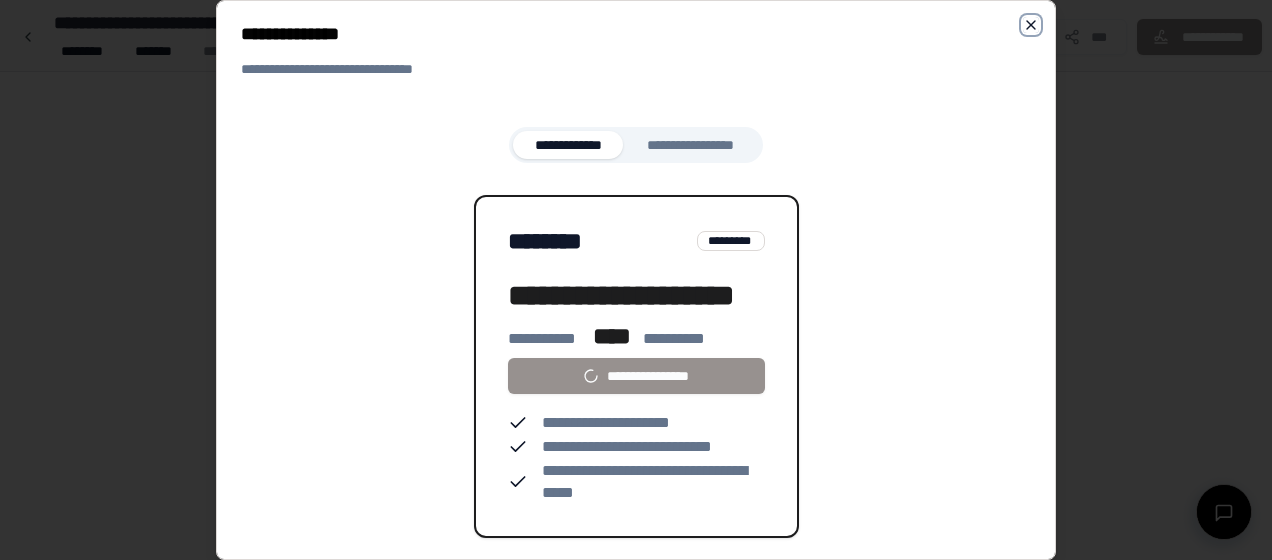 click 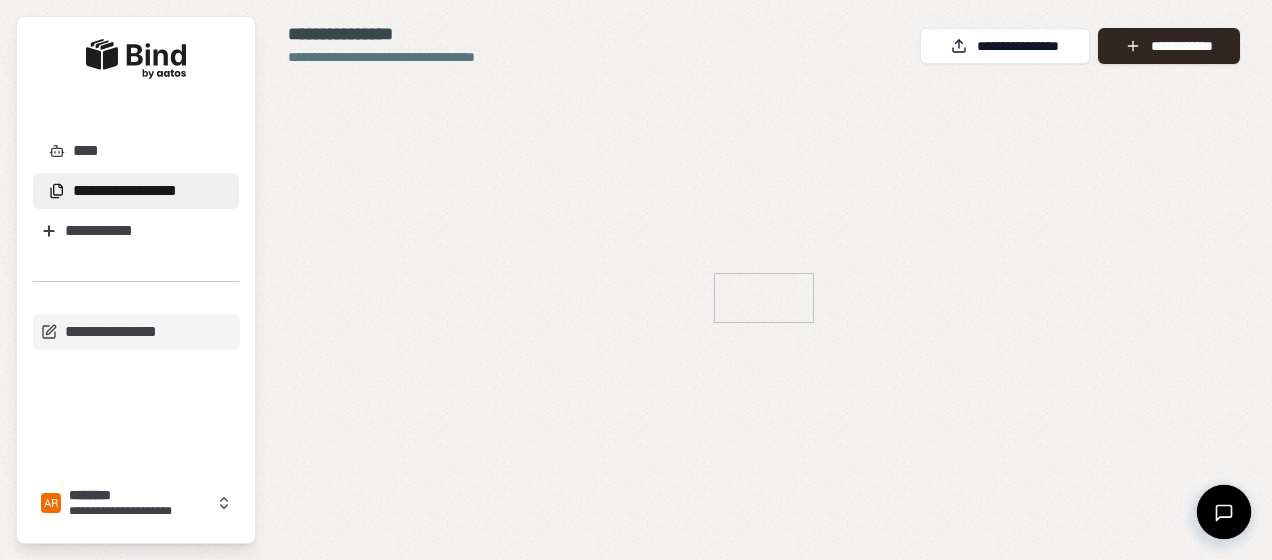 scroll, scrollTop: 0, scrollLeft: 0, axis: both 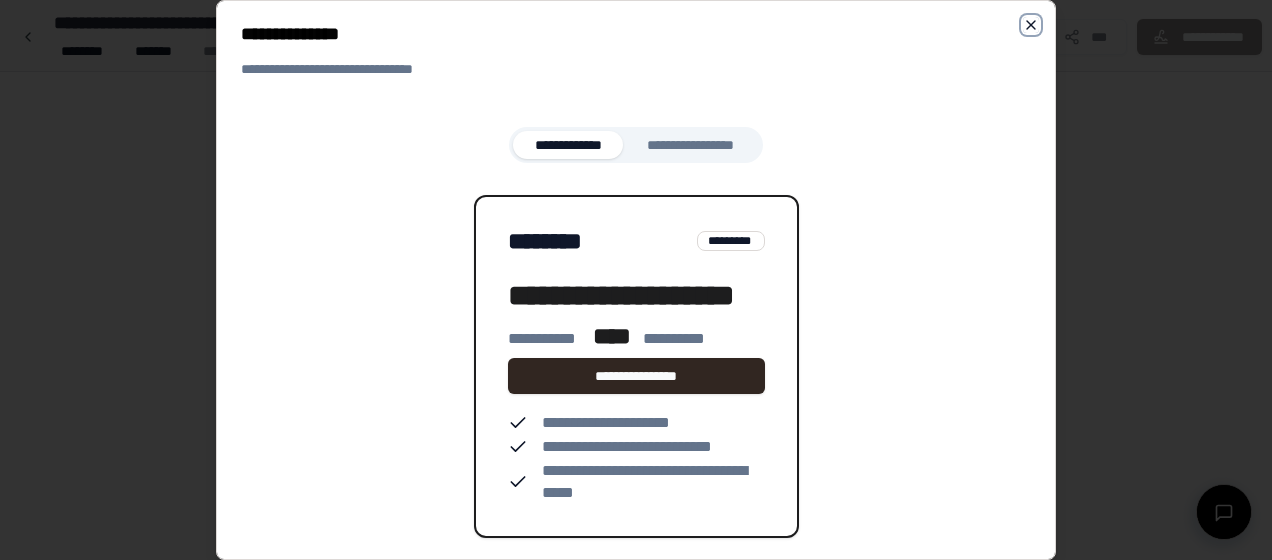 click 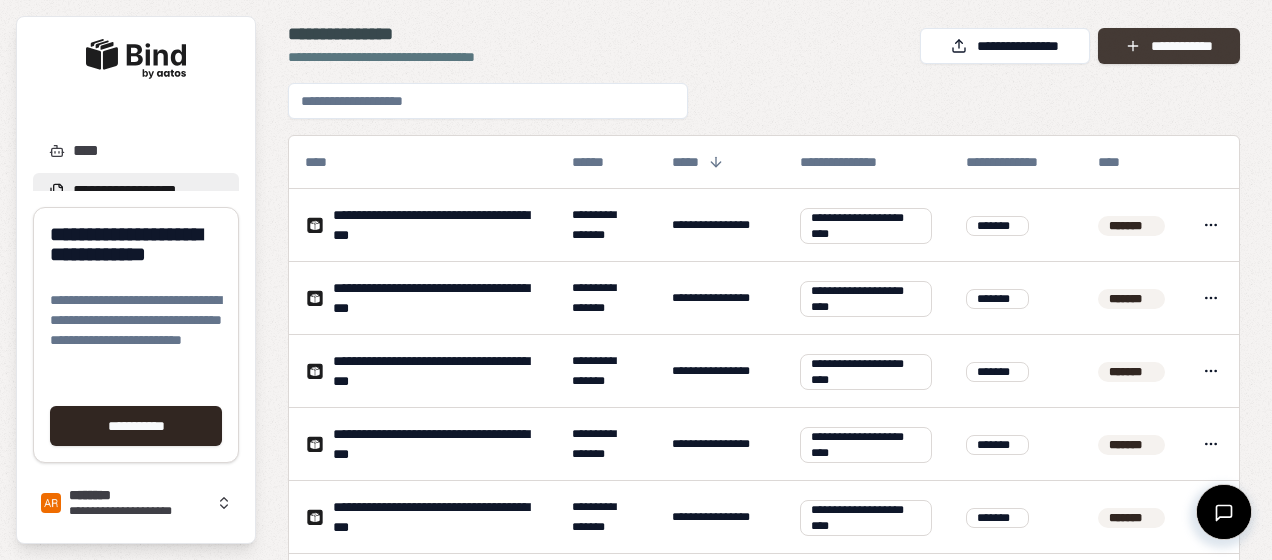 click on "**********" at bounding box center (1169, 46) 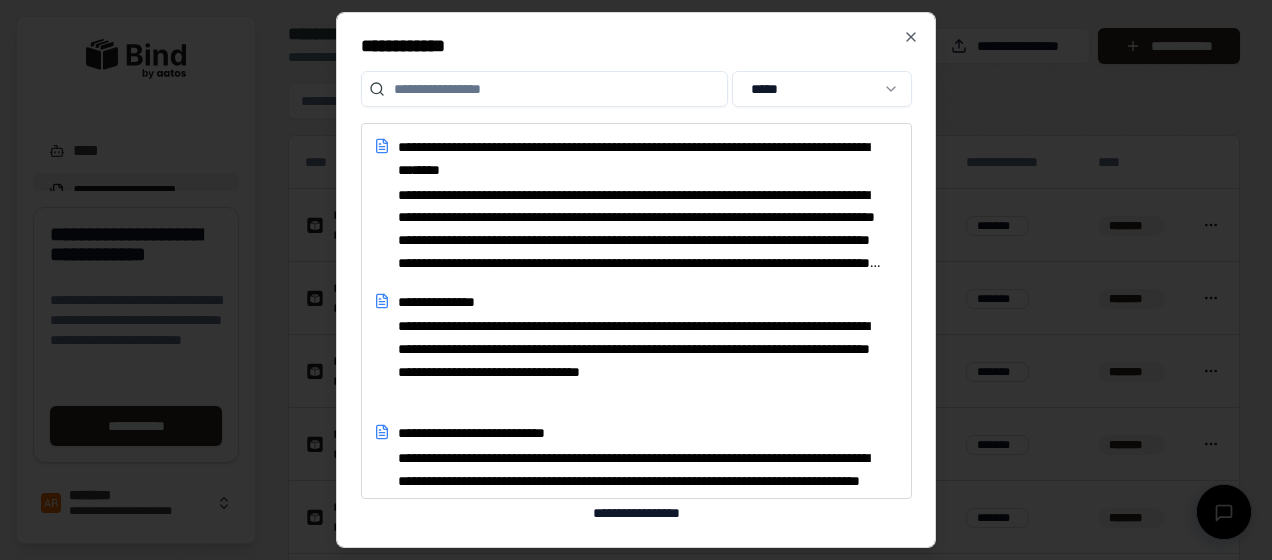 click on "**********" at bounding box center (636, 280) 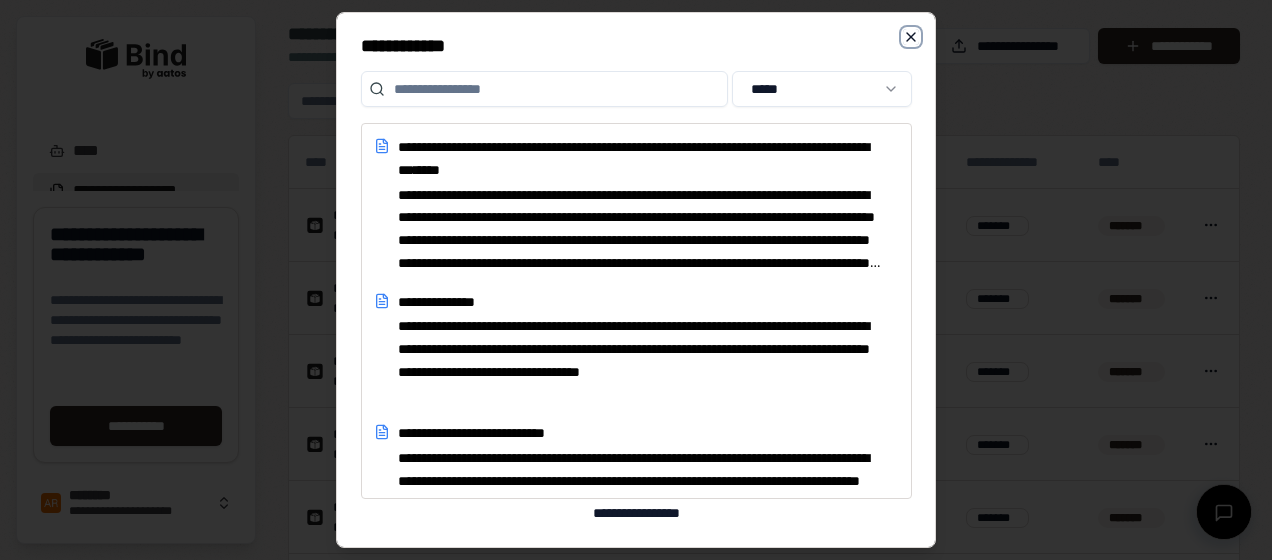click 